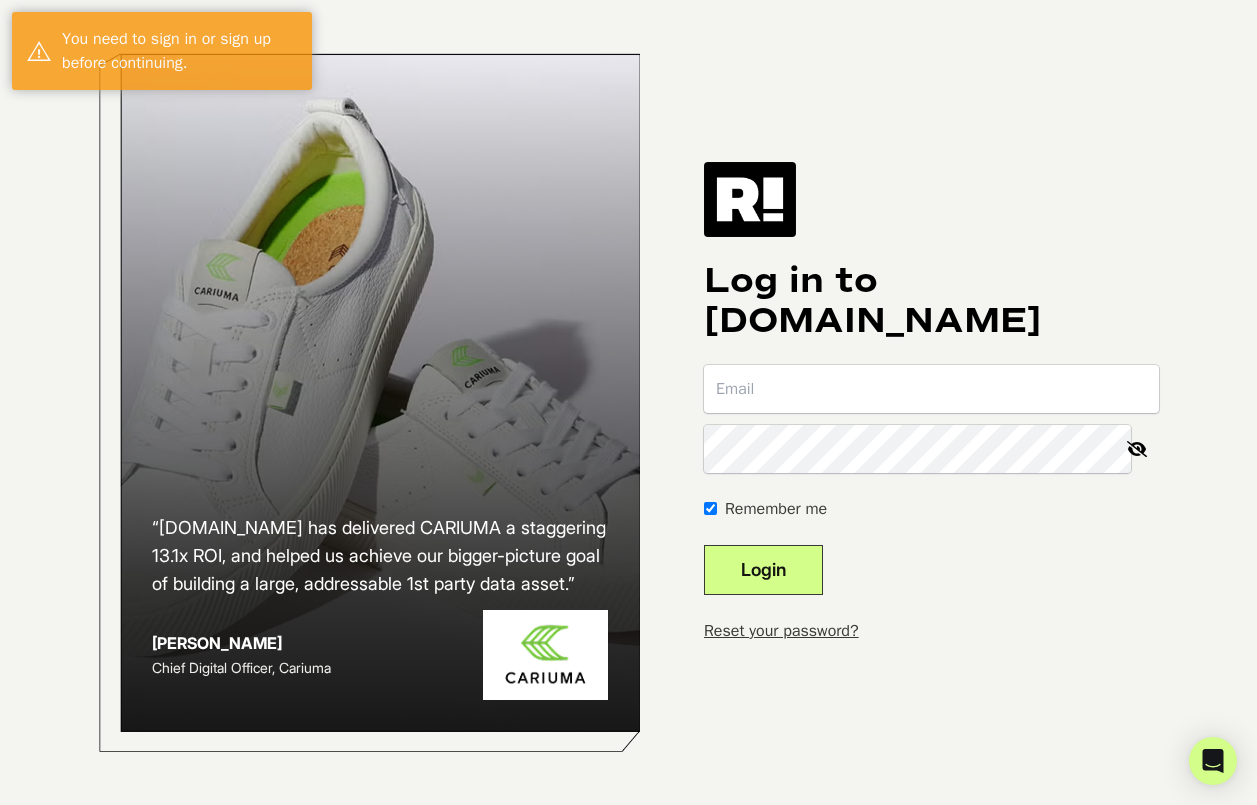 scroll, scrollTop: 0, scrollLeft: 0, axis: both 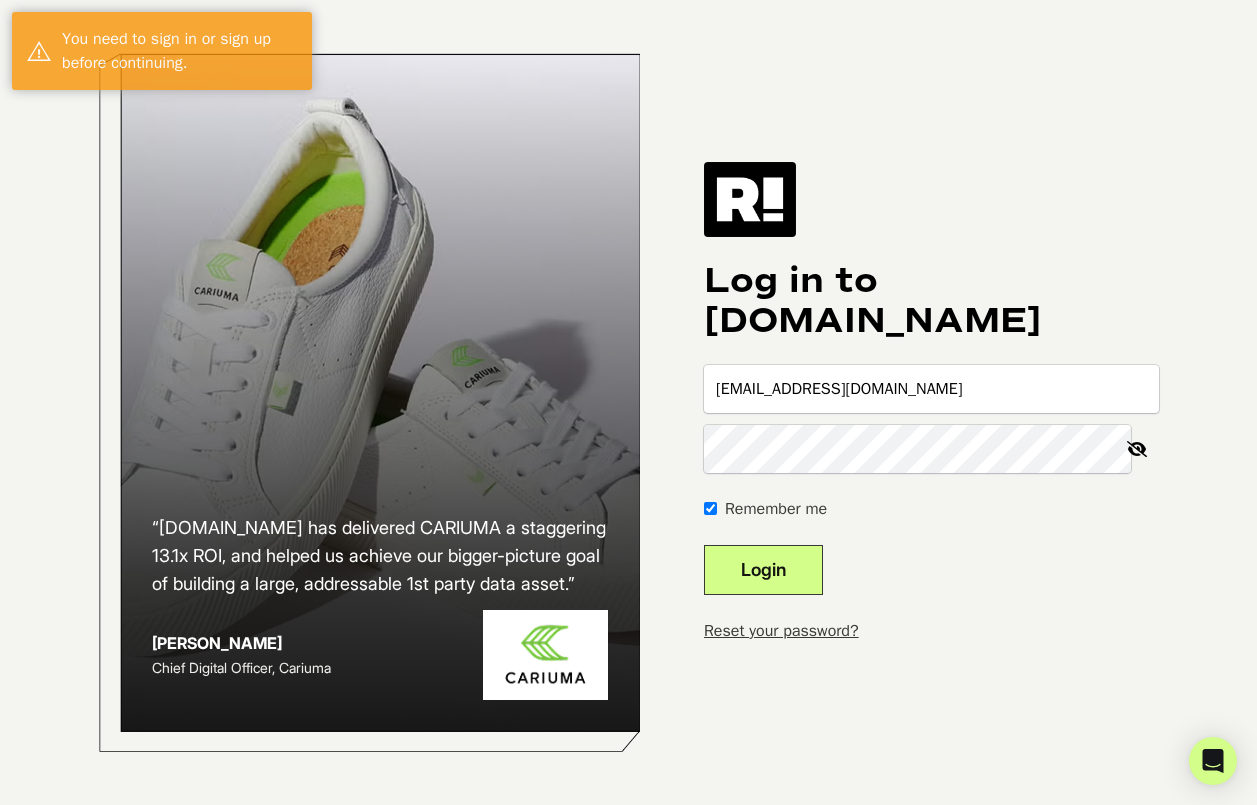 click on "Login" at bounding box center (763, 570) 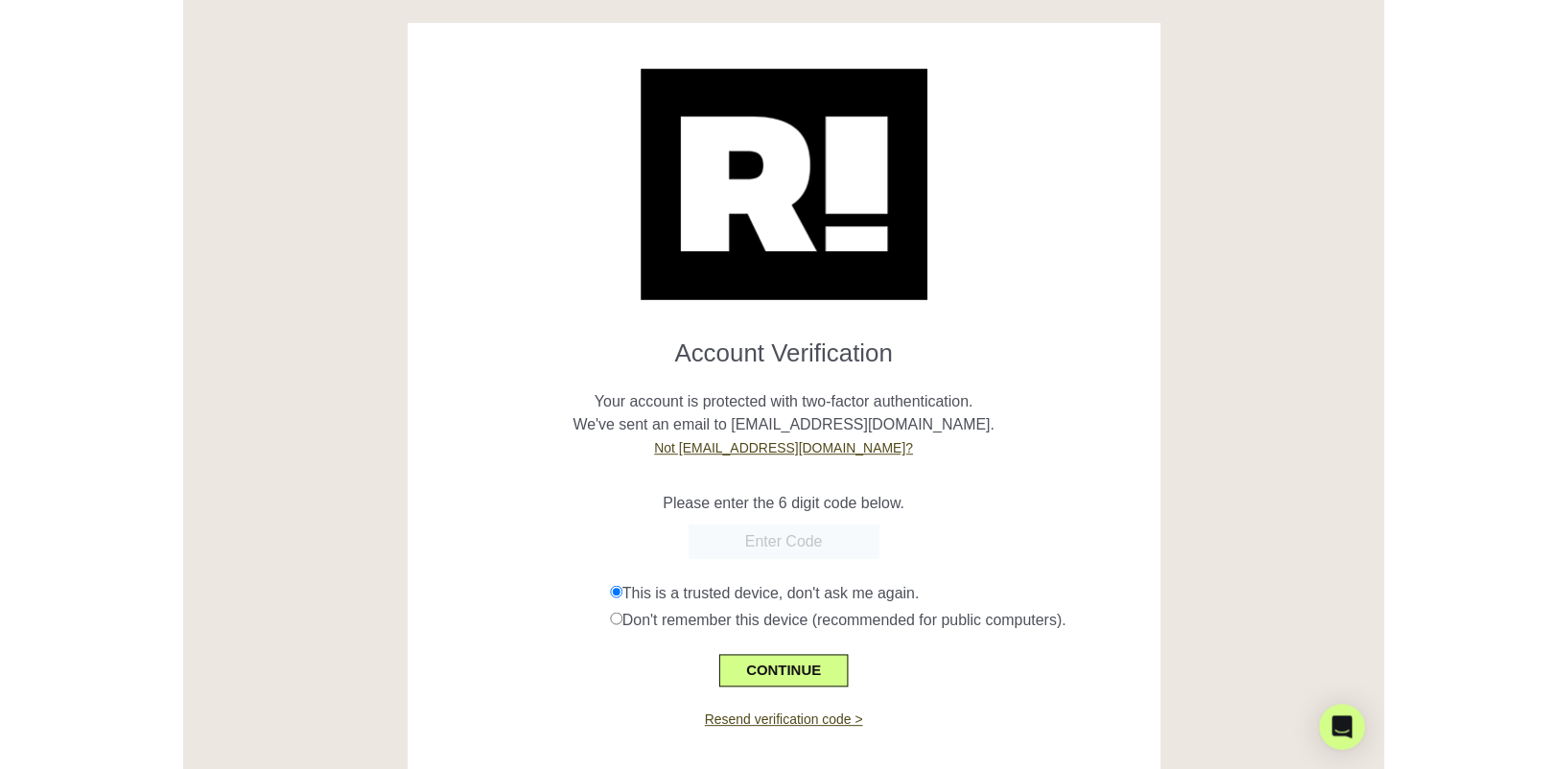scroll, scrollTop: 0, scrollLeft: 0, axis: both 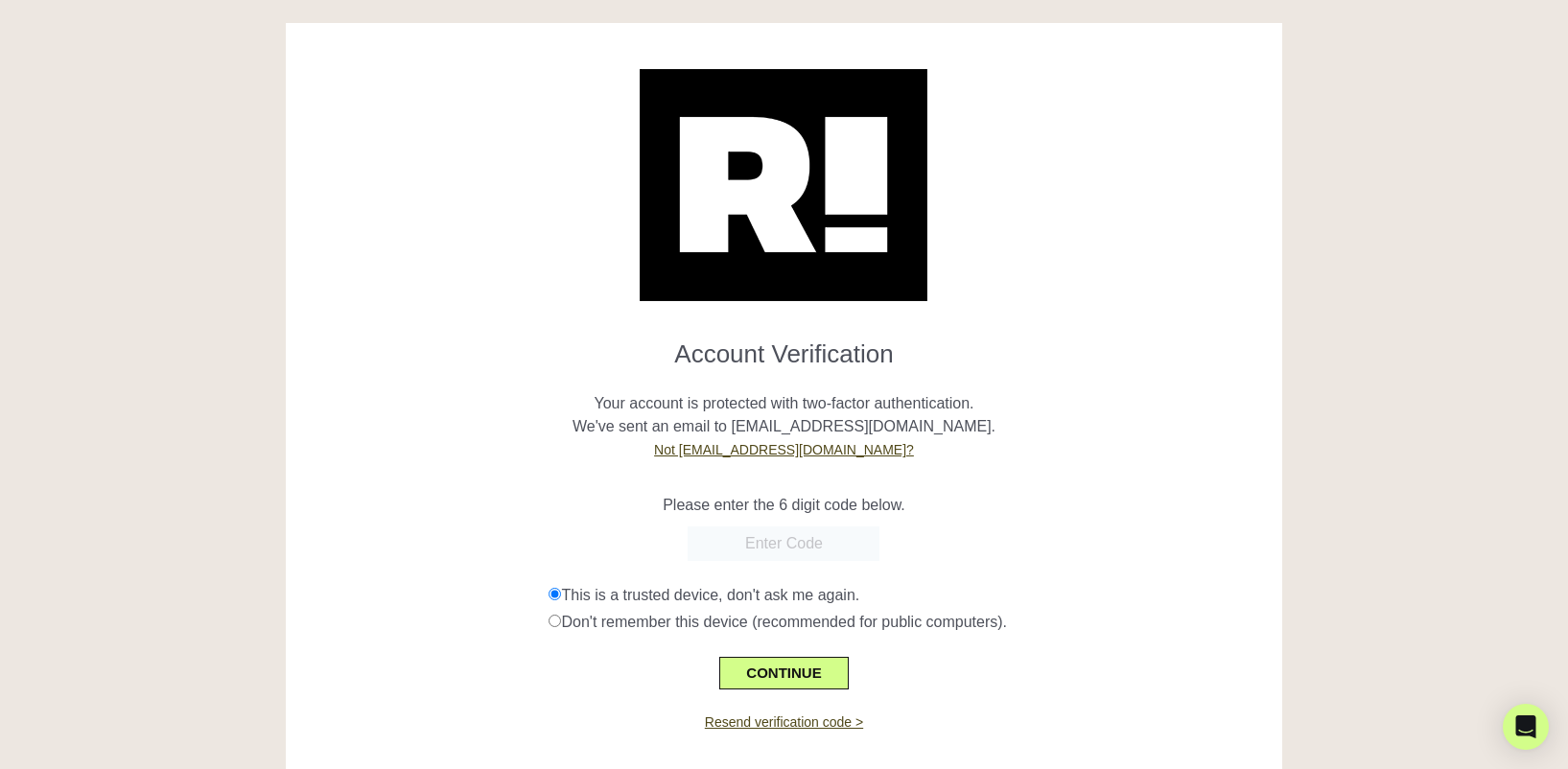click at bounding box center (784, 544) 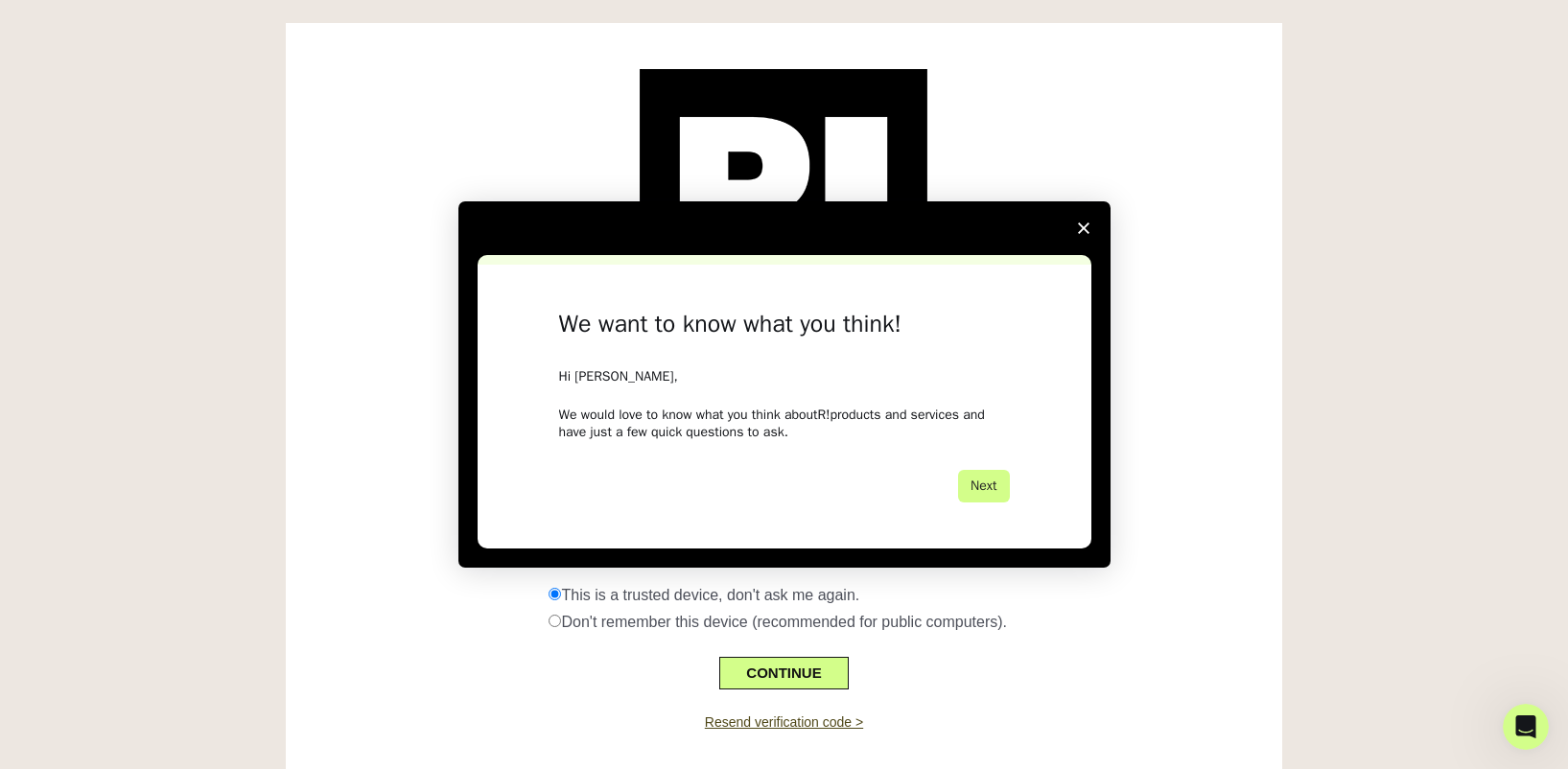 scroll, scrollTop: 0, scrollLeft: 0, axis: both 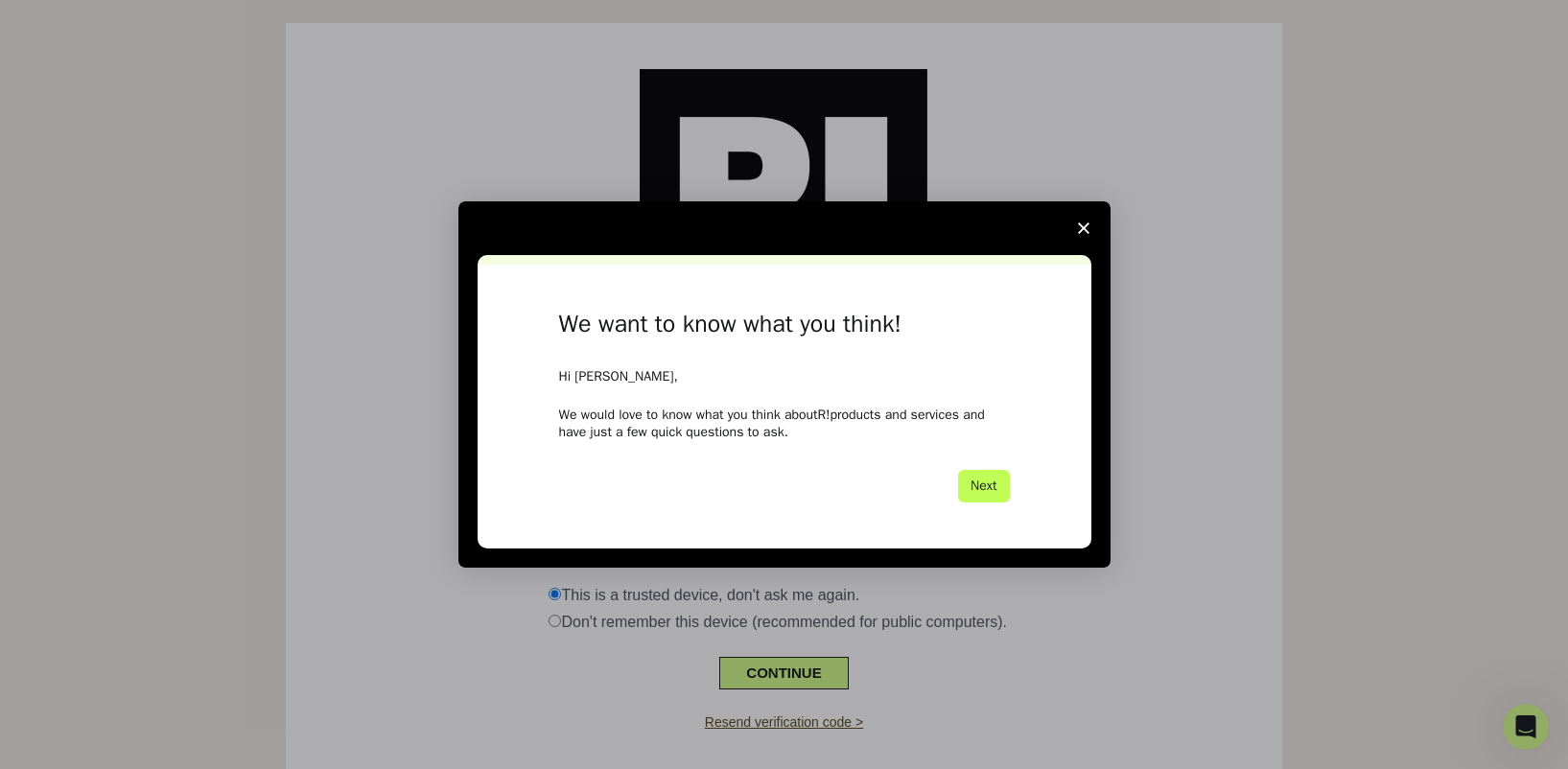 click on "Next" at bounding box center (983, 486) 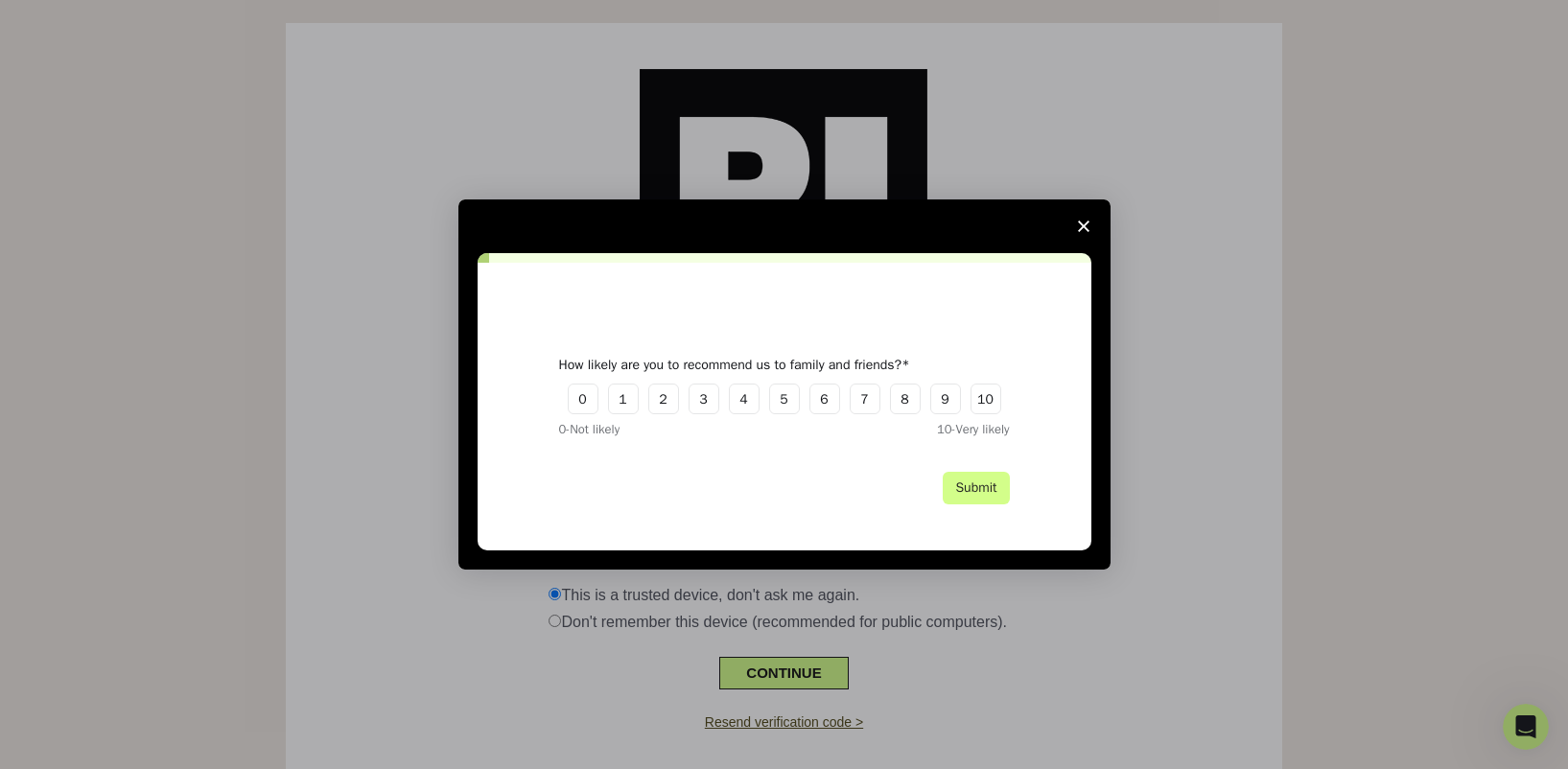 click 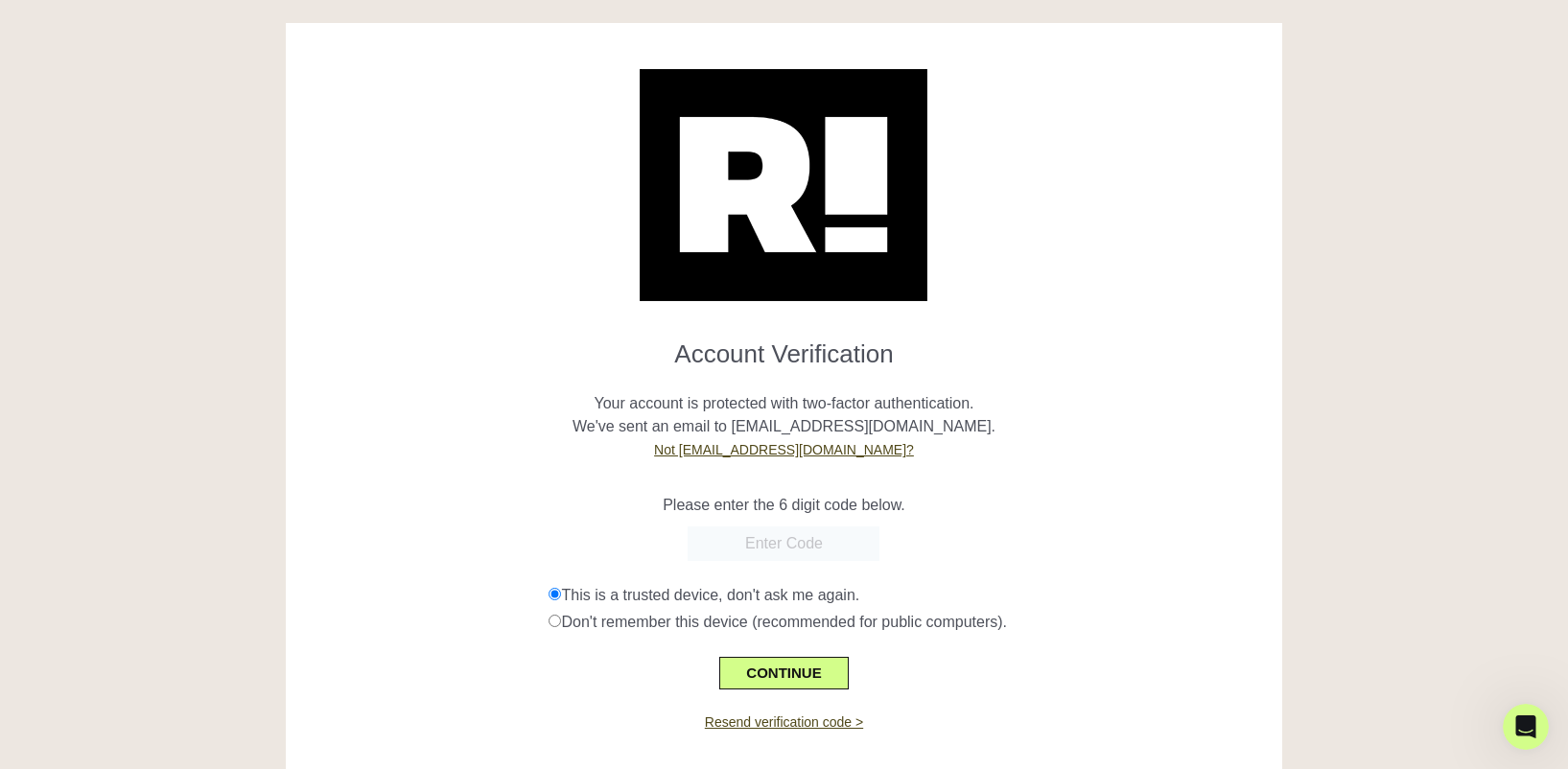click at bounding box center (784, 544) 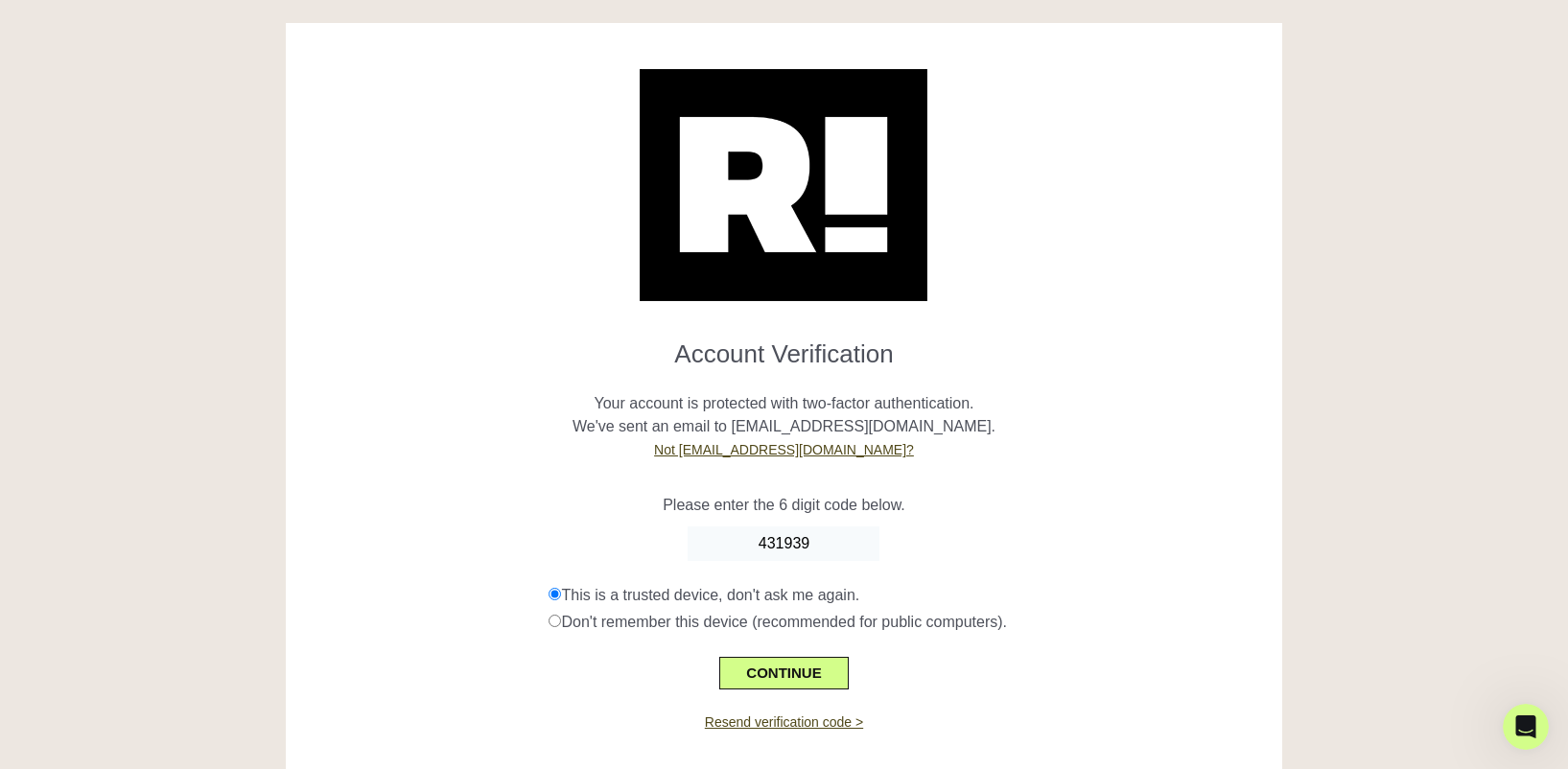 scroll, scrollTop: 38, scrollLeft: 0, axis: vertical 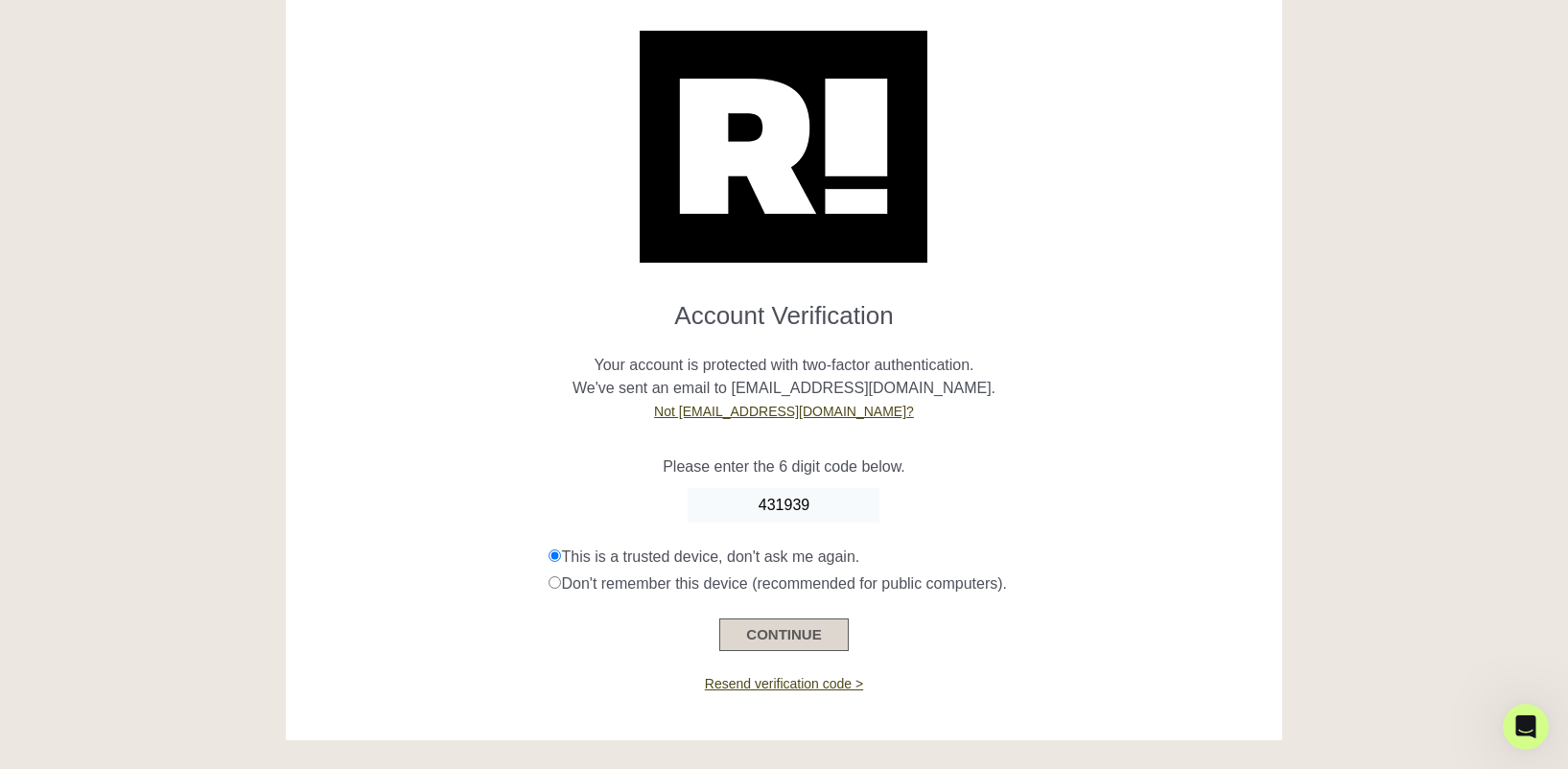 type on "431939" 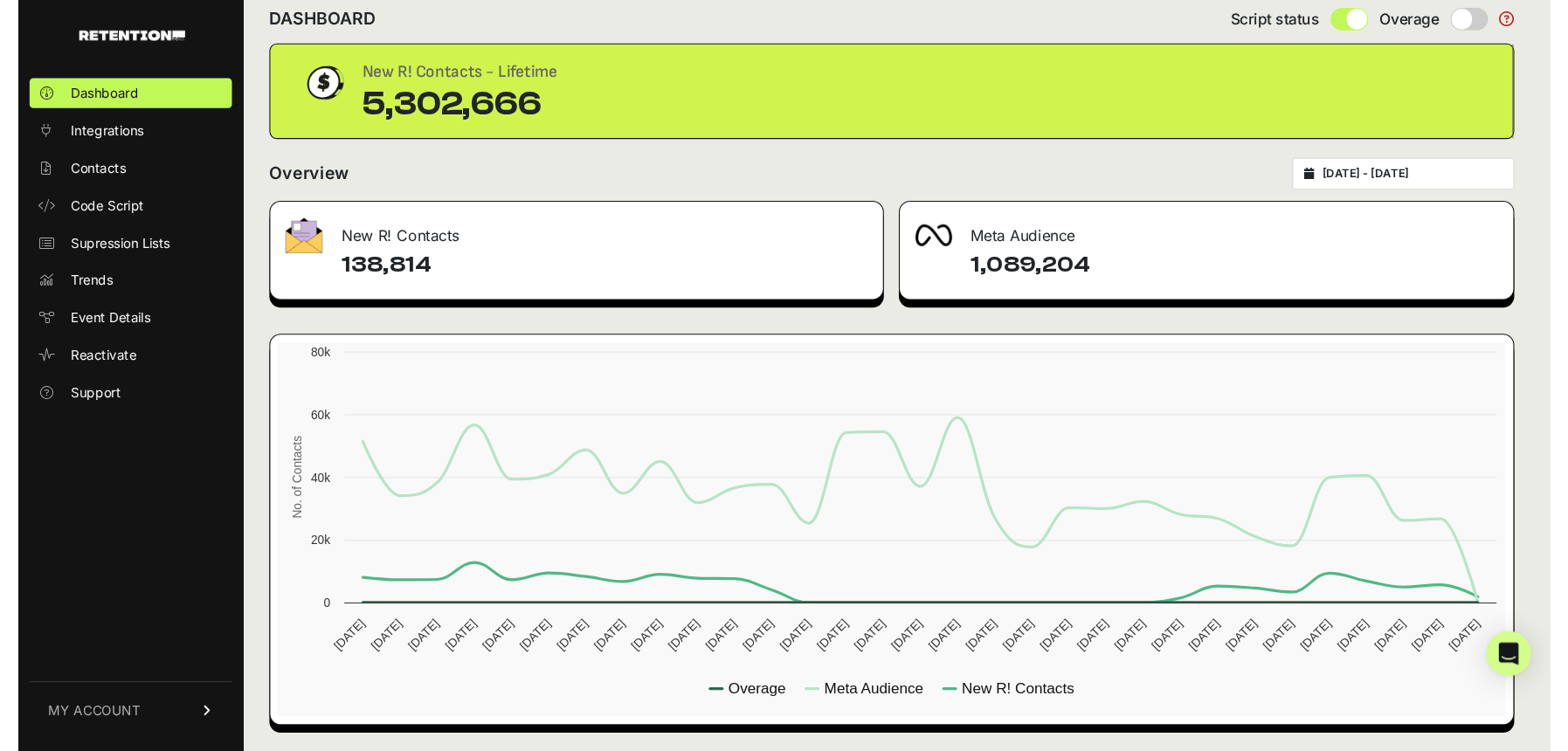 scroll, scrollTop: 0, scrollLeft: 0, axis: both 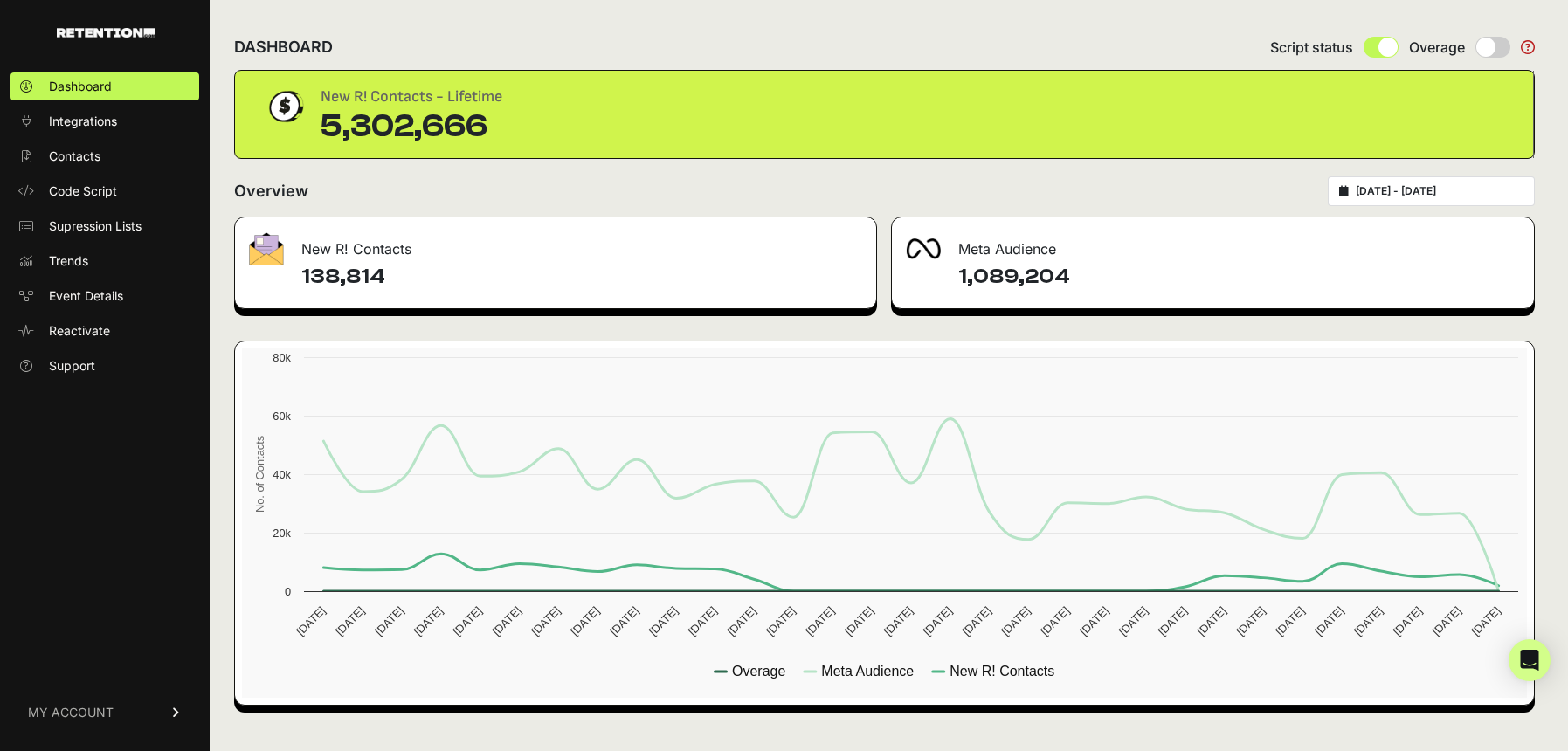click on "2025-06-11 - 2025-07-11" at bounding box center (1440, 191) 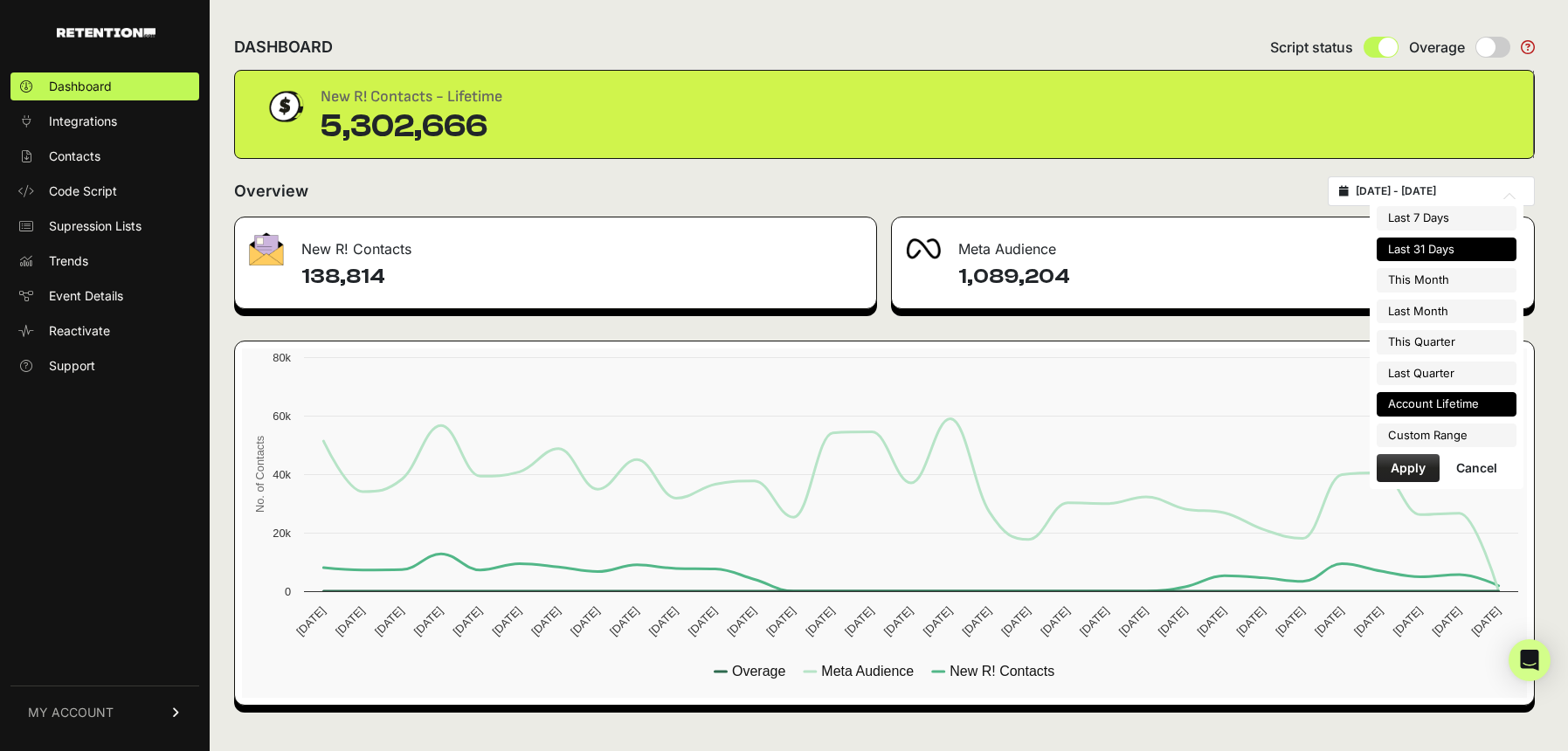 click on "Account Lifetime" at bounding box center [1447, 404] 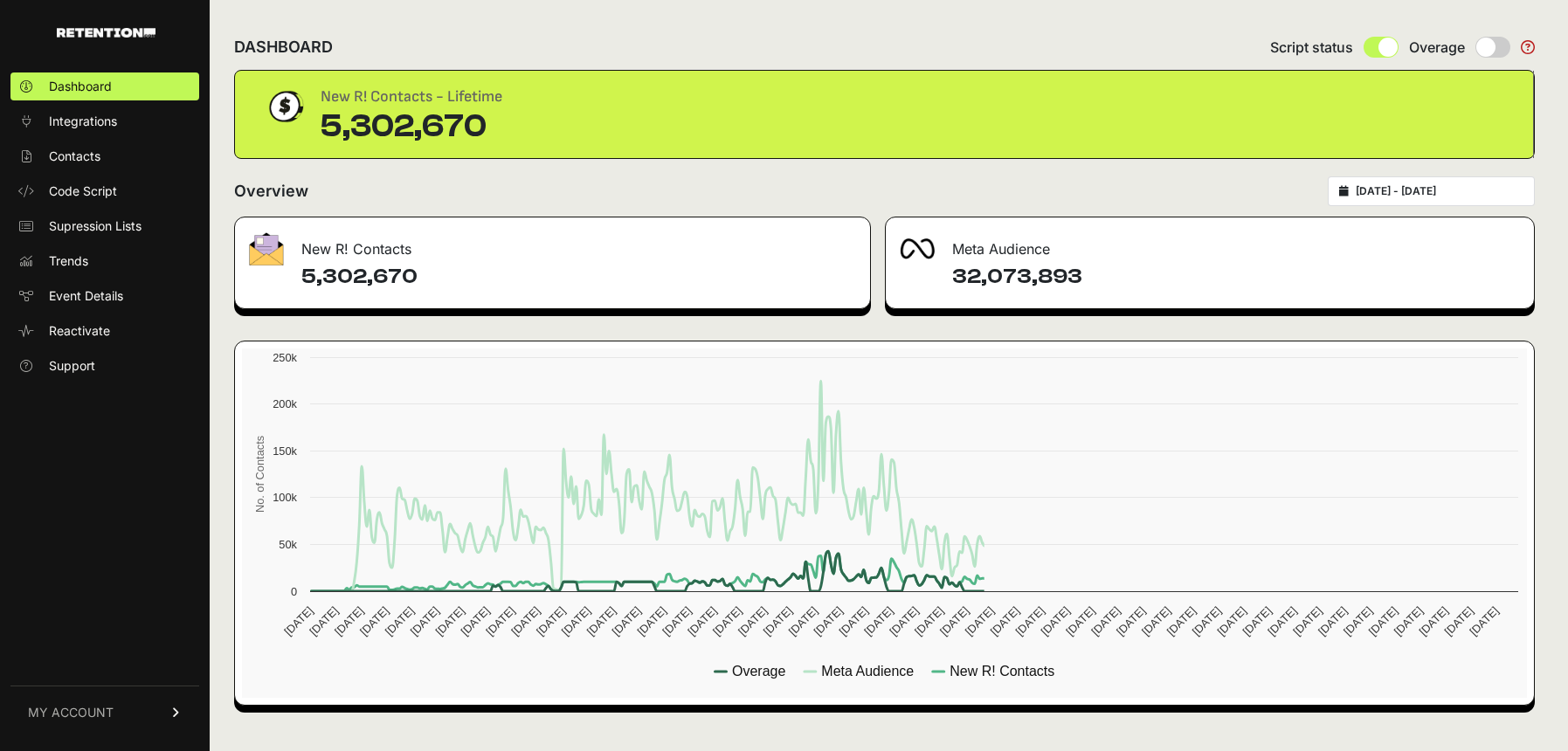 scroll, scrollTop: 0, scrollLeft: 0, axis: both 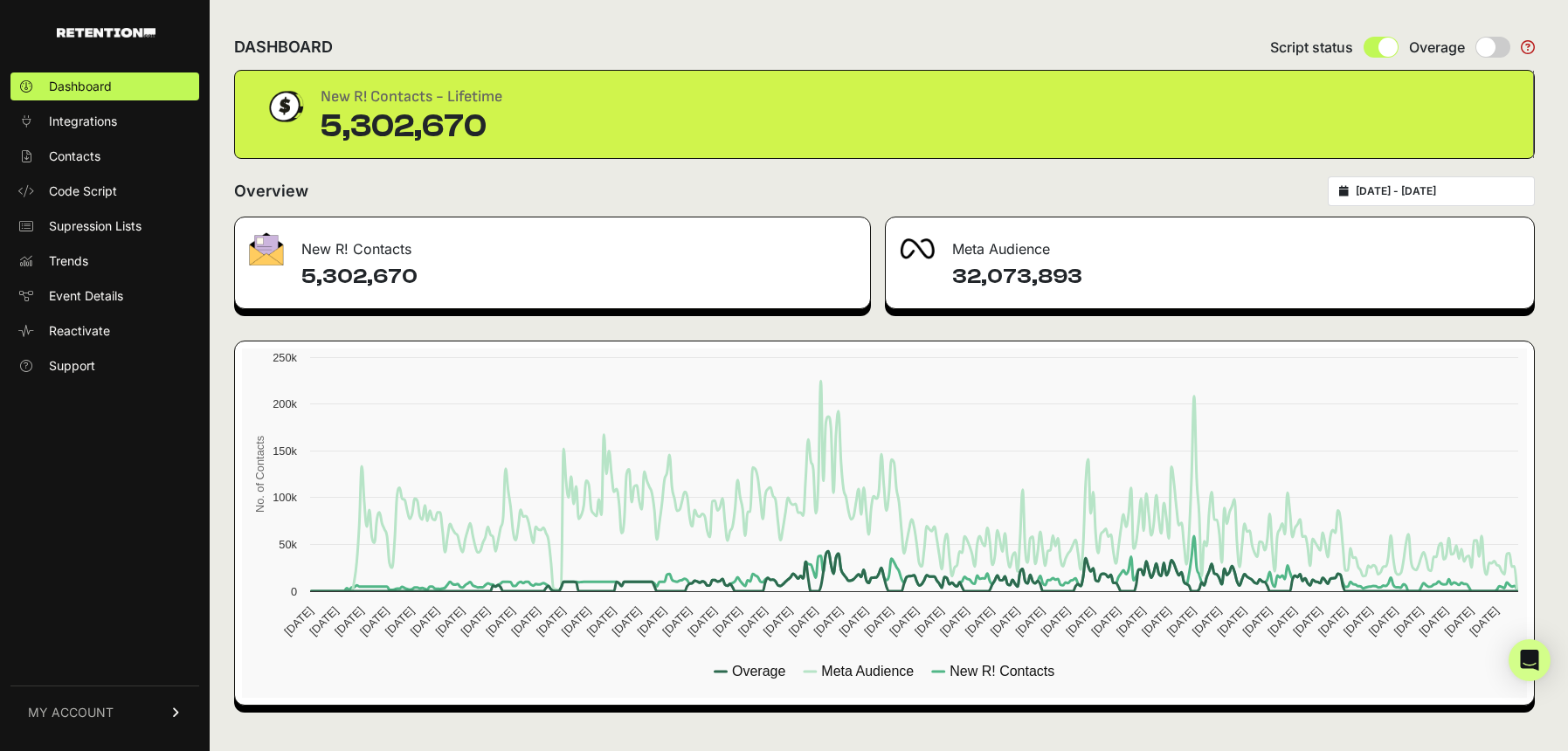 click on "2024-03-20 - 2025-07-11" at bounding box center (1440, 191) 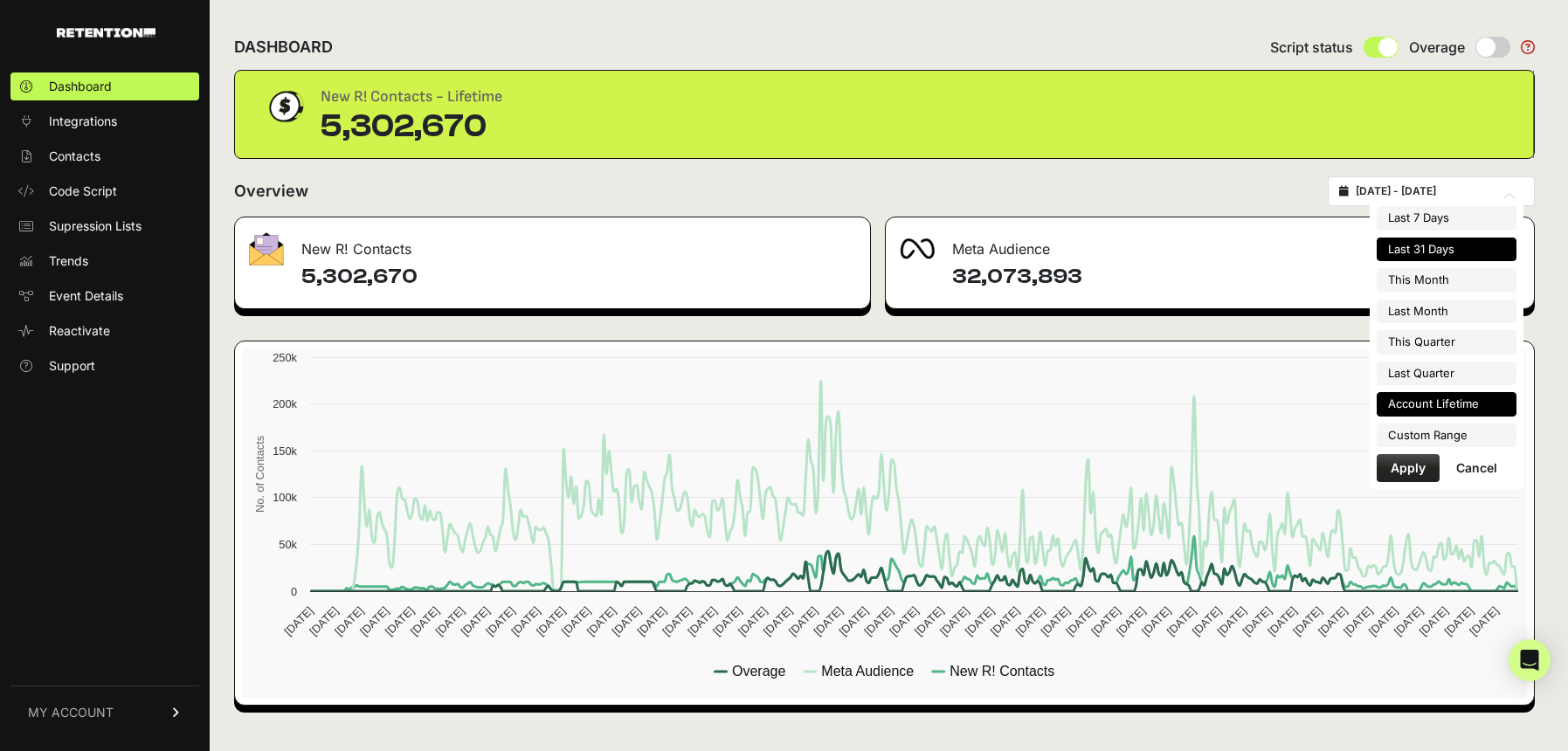 click on "Last 31 Days" at bounding box center [1447, 250] 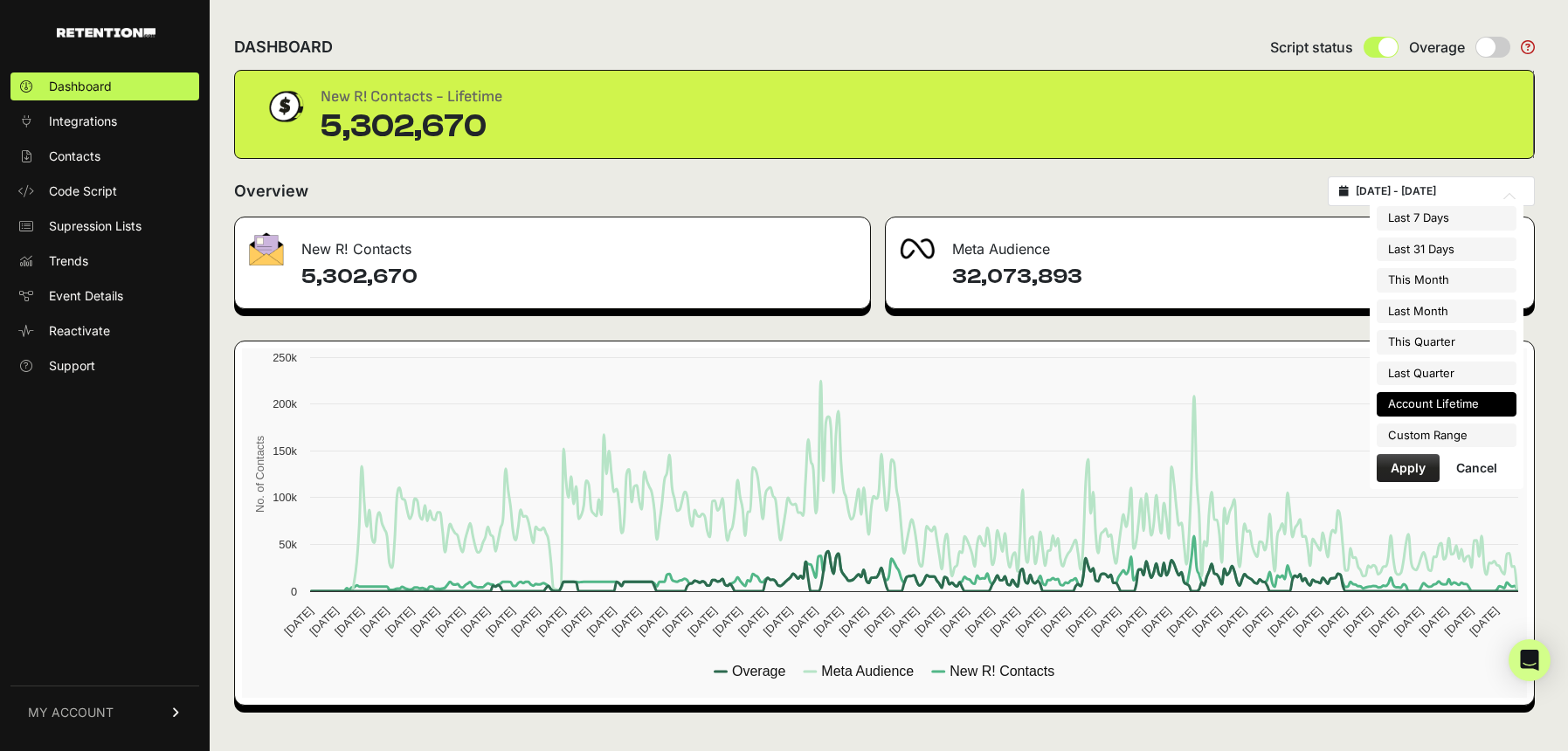 type on "2025-06-11 - 2025-07-11" 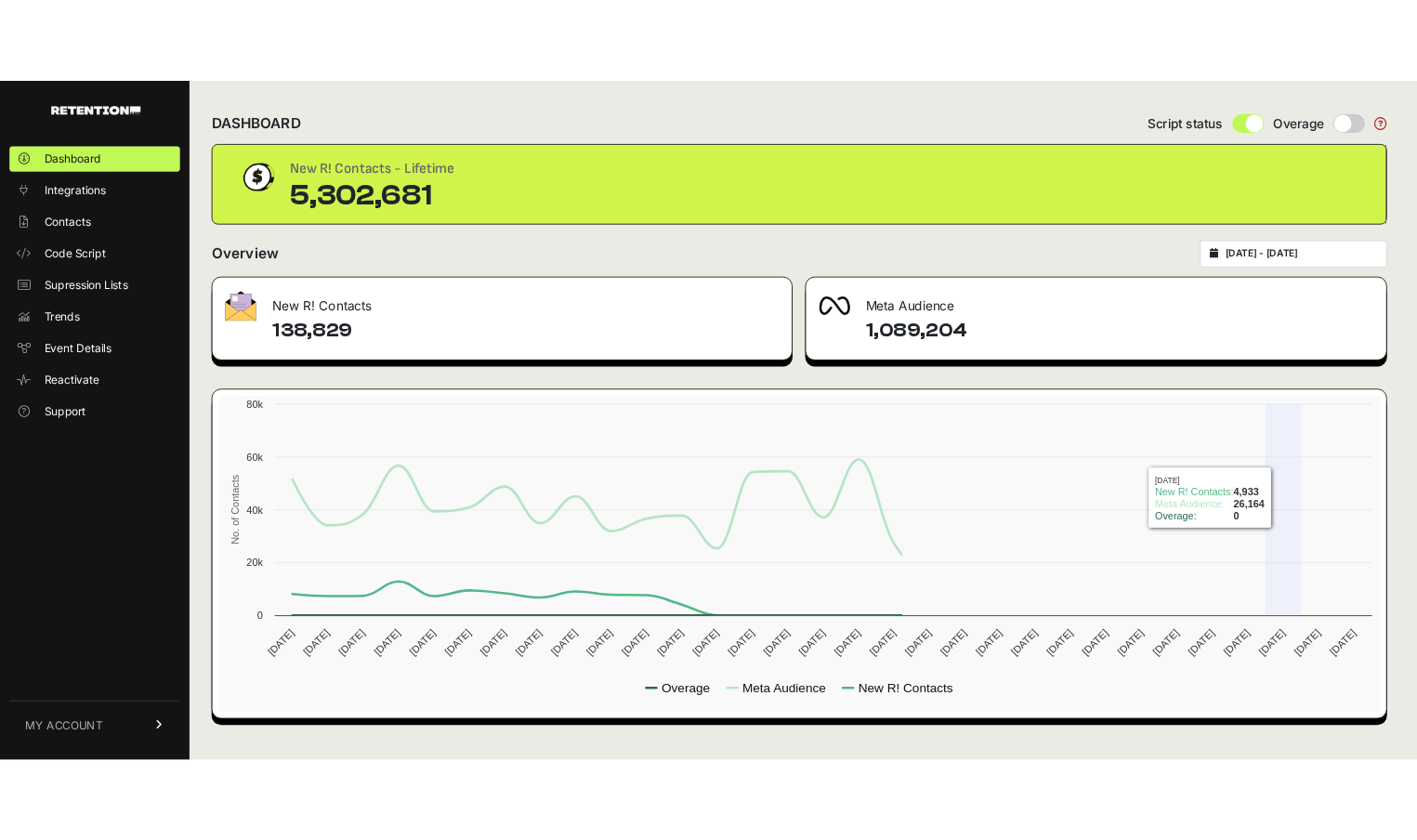 scroll, scrollTop: 0, scrollLeft: 0, axis: both 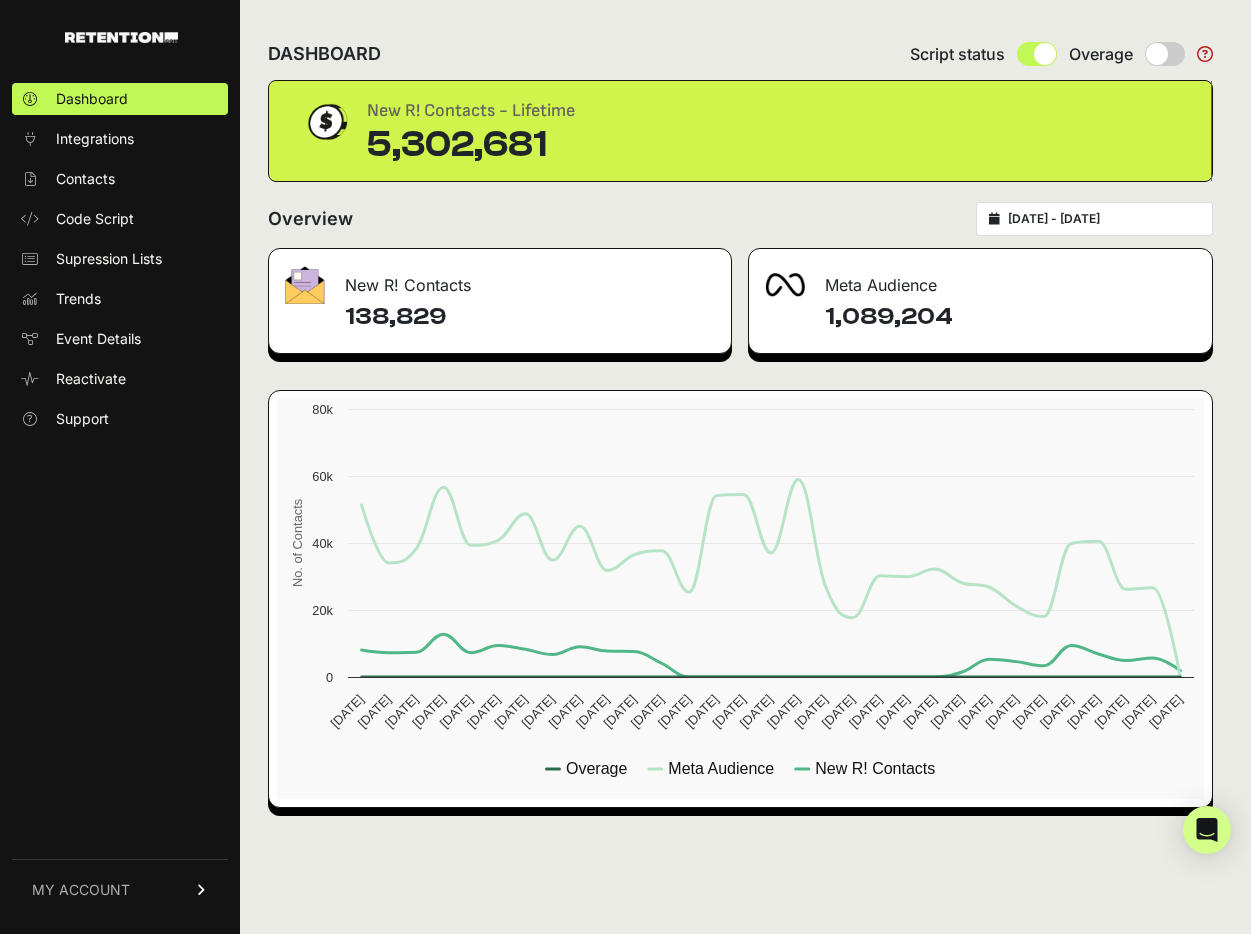 click at bounding box center [1165, 54] 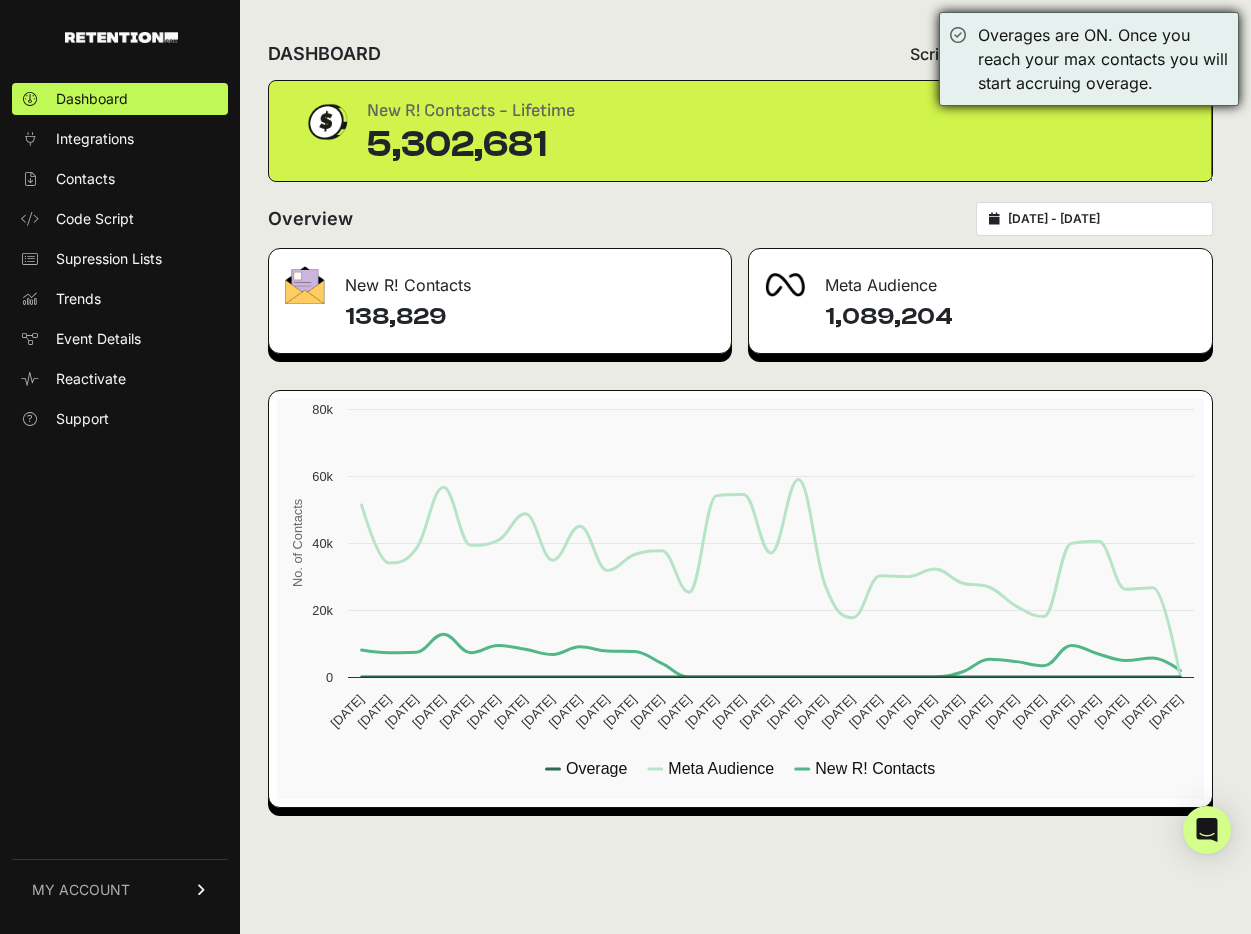 click on "Overages are ON. Once you reach your max contacts you will start accruing overage." at bounding box center (1103, 59) 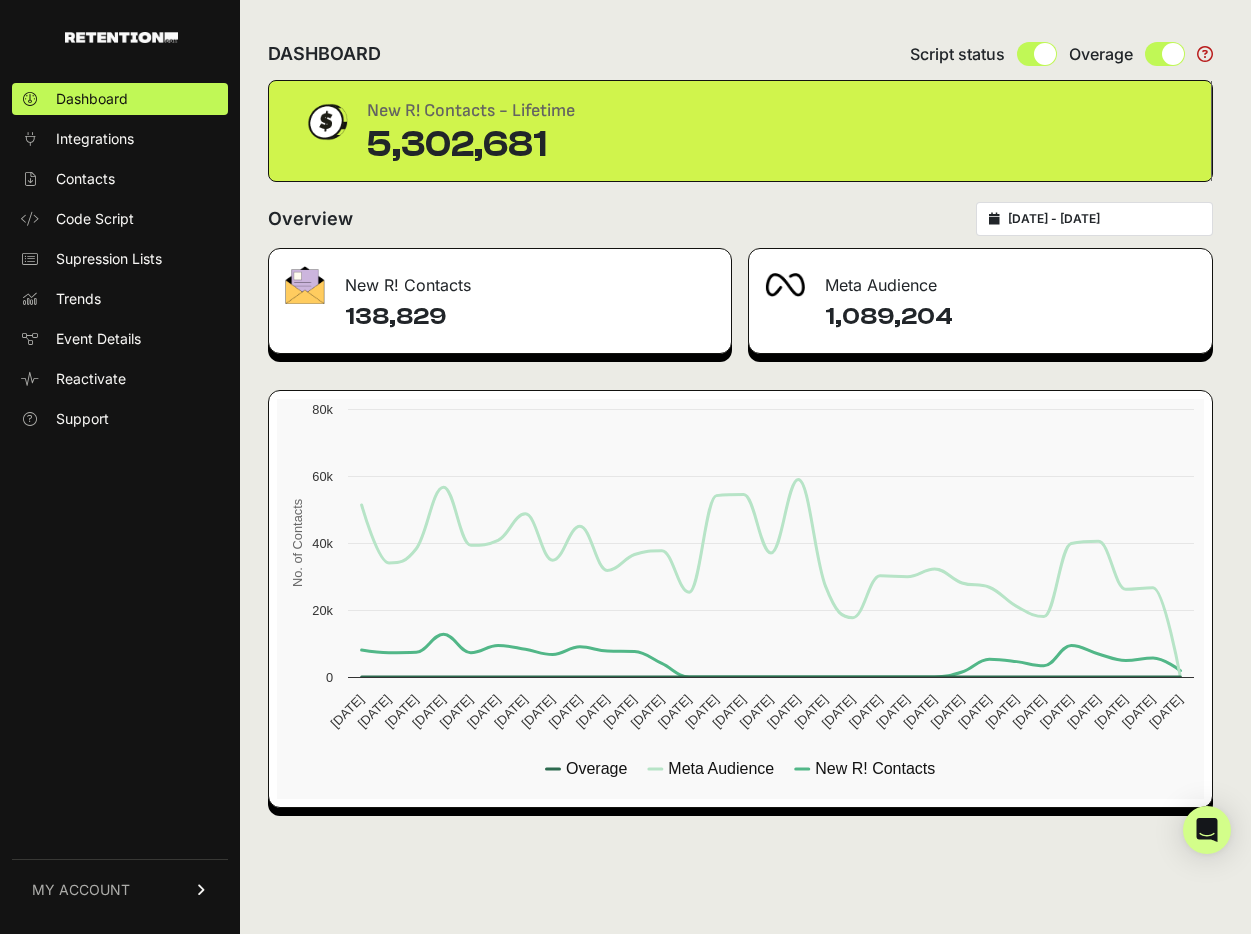 click at bounding box center [1165, 54] 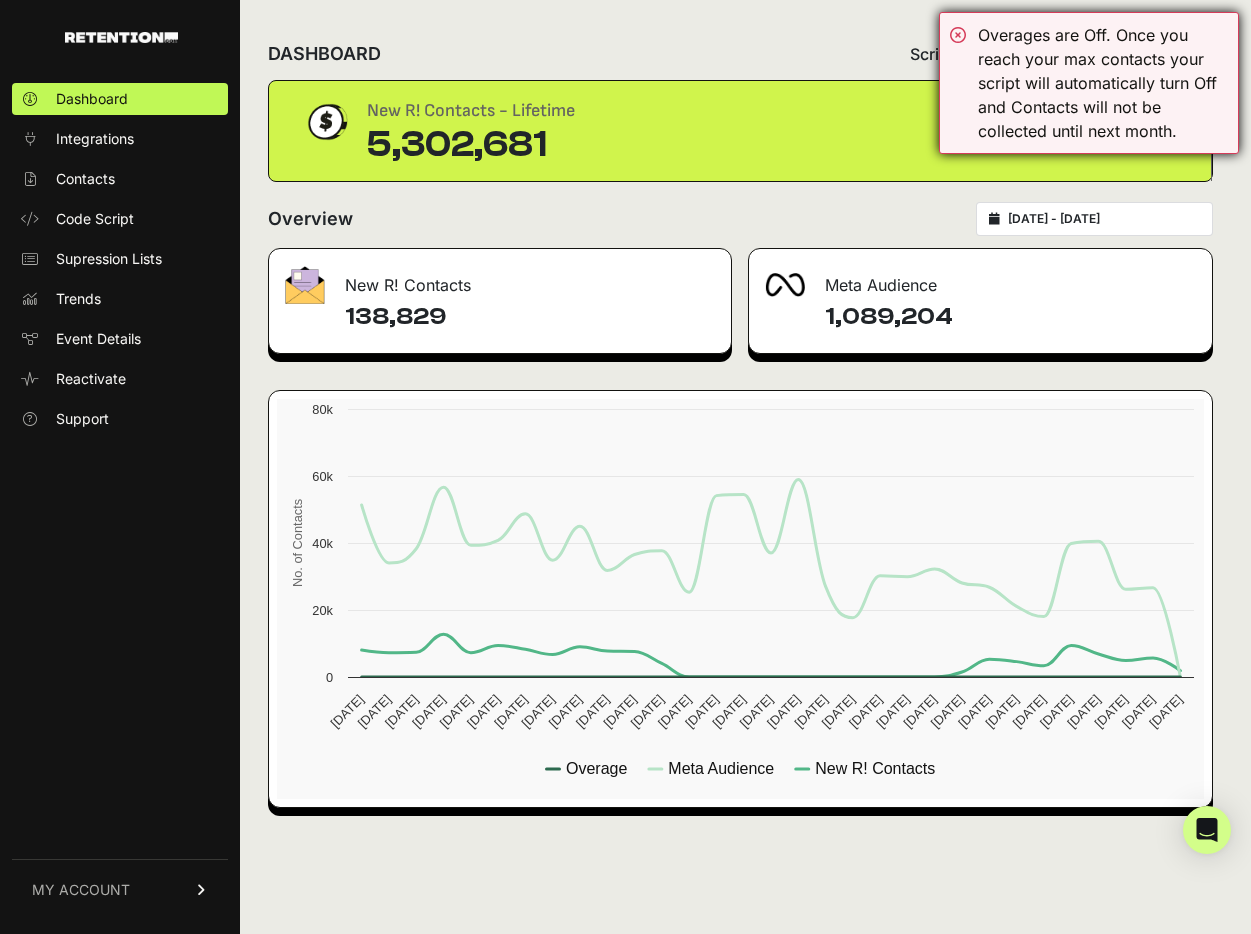 click on "Overages are Off. Once you reach your max contacts your script will automatically turn Off and Contacts will not be collected until next month." at bounding box center [1089, 83] 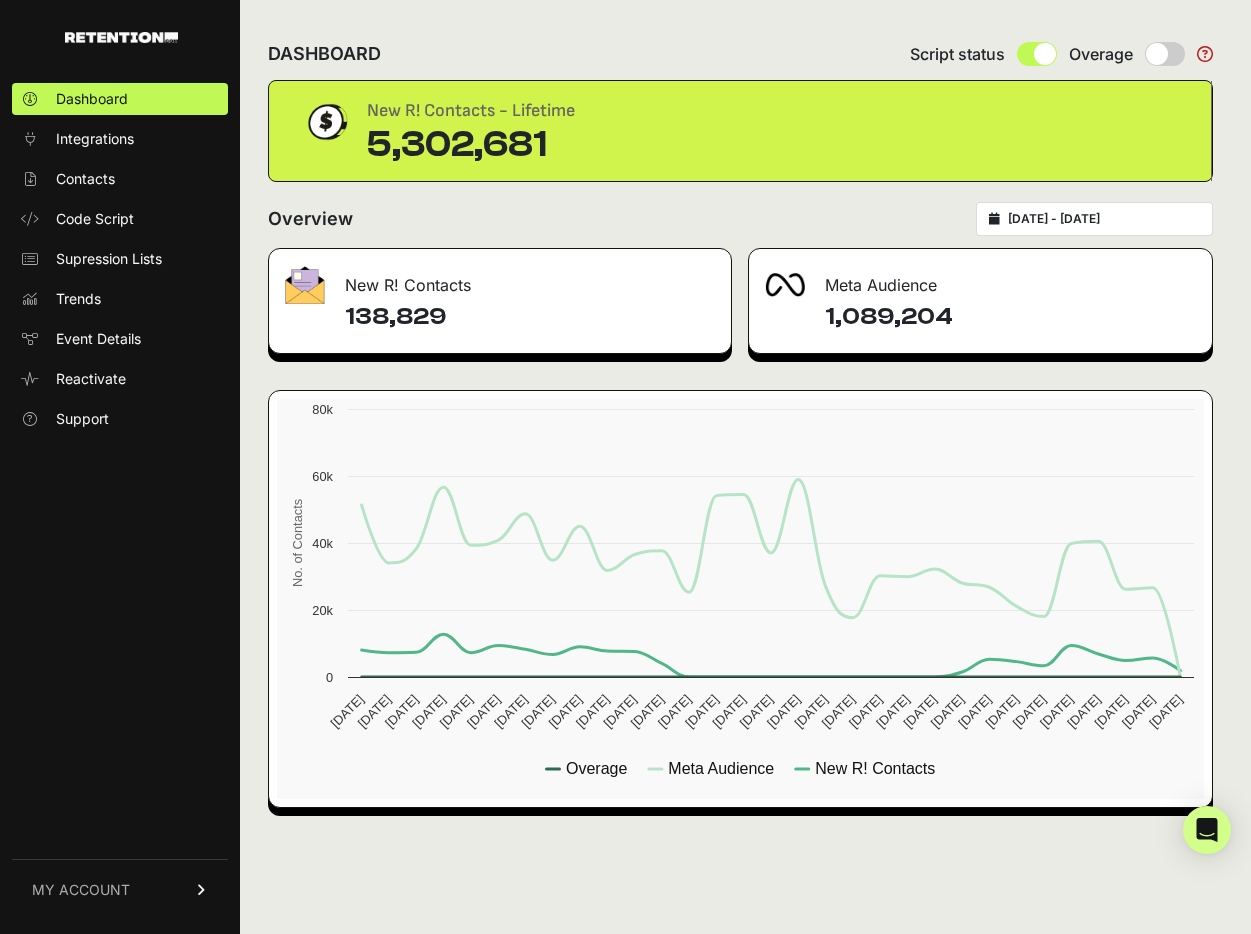 click at bounding box center [1205, 54] 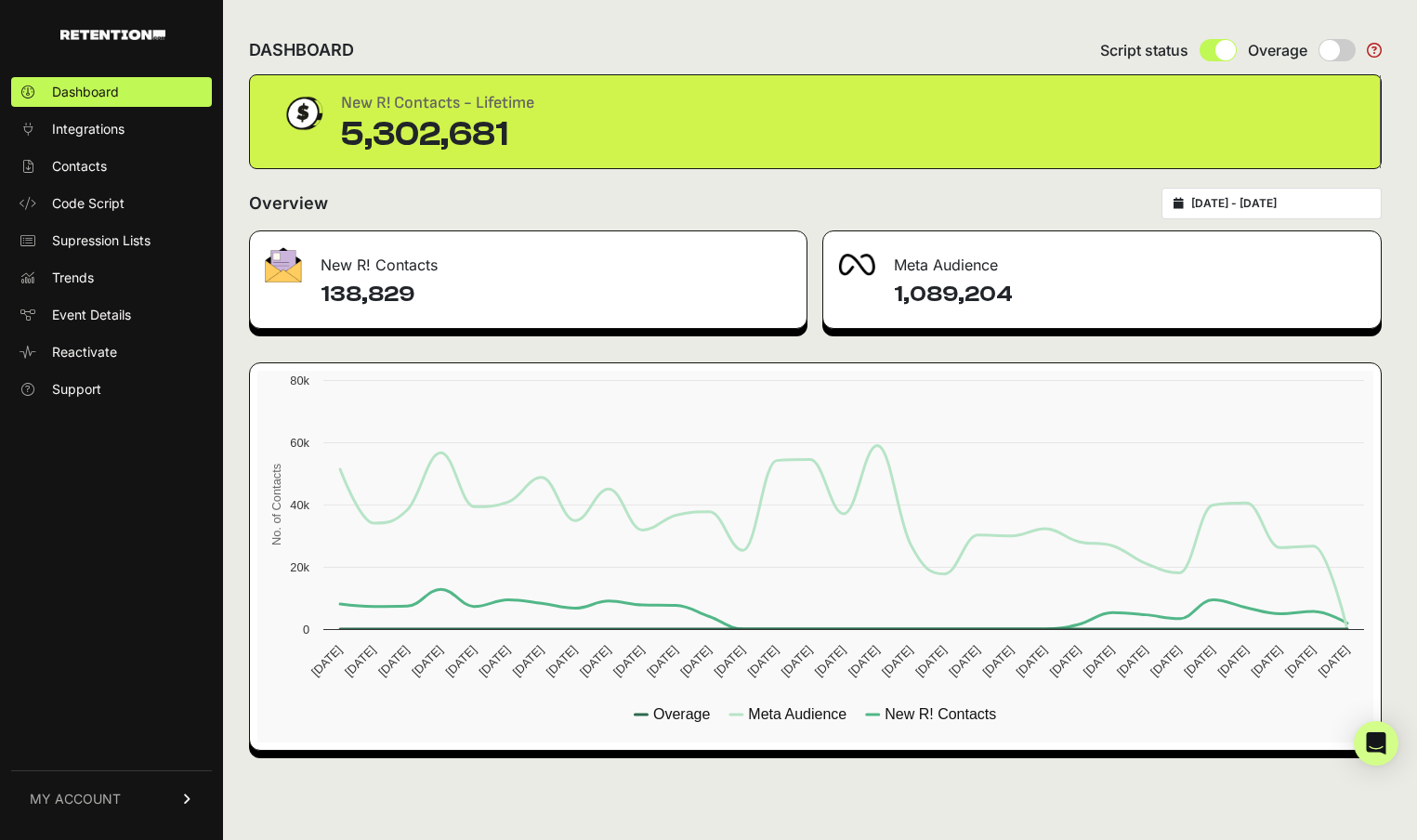 click on "2025-06-11 - 2025-07-11" at bounding box center [1271, 203] 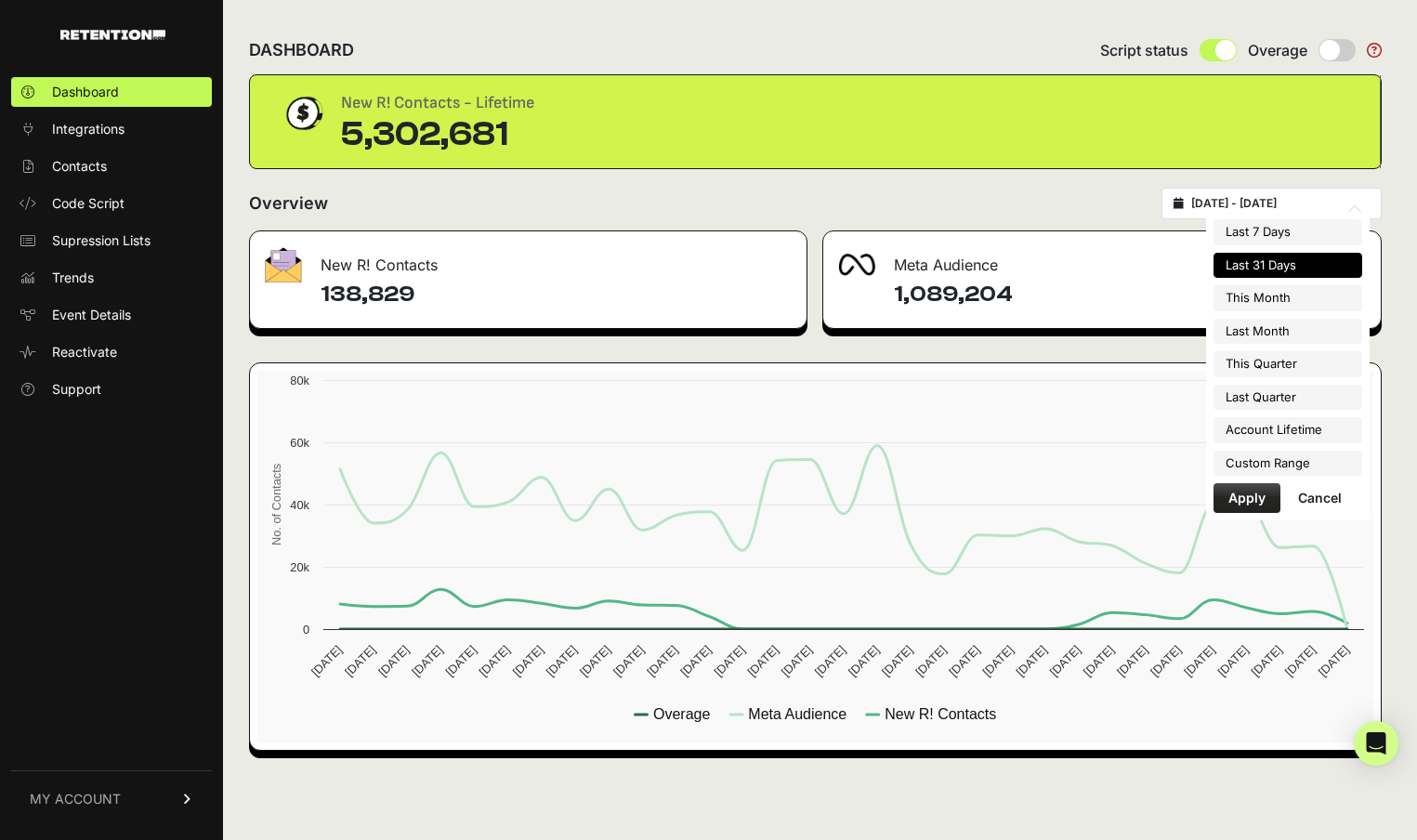 click on "2025-06-11 - 2025-07-11" at bounding box center (1280, 203) 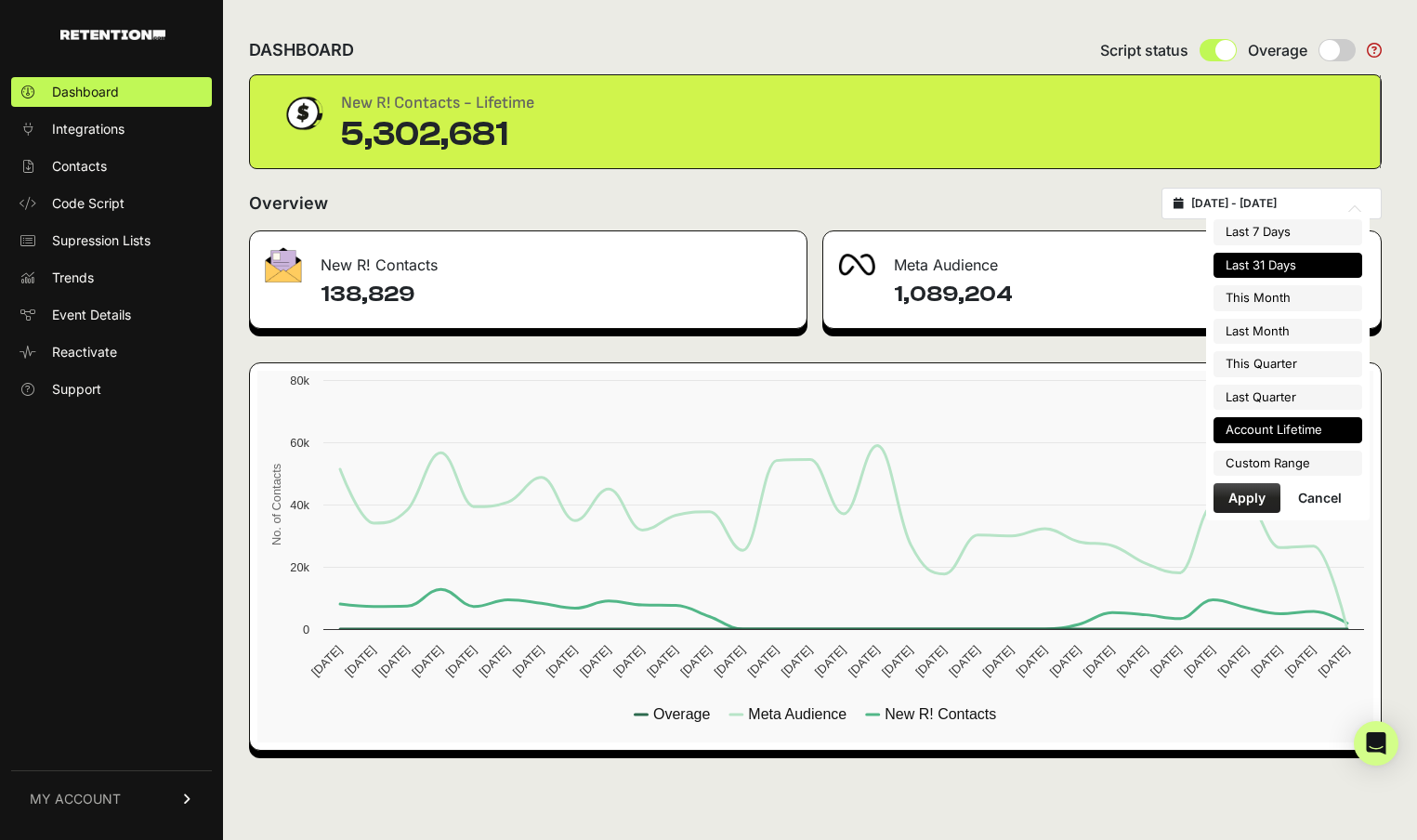 click on "Account Lifetime" at bounding box center [1288, 430] 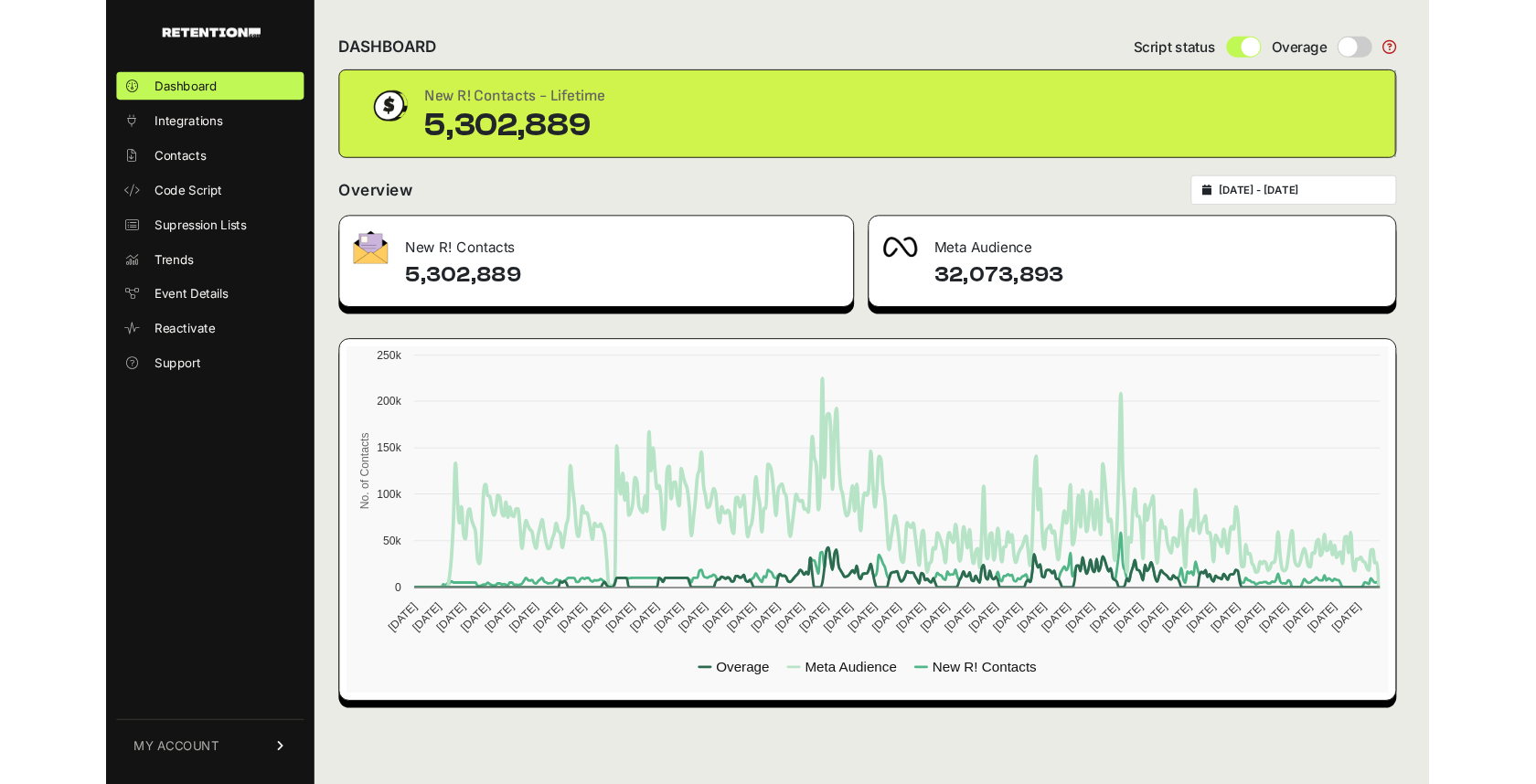 scroll, scrollTop: 0, scrollLeft: 0, axis: both 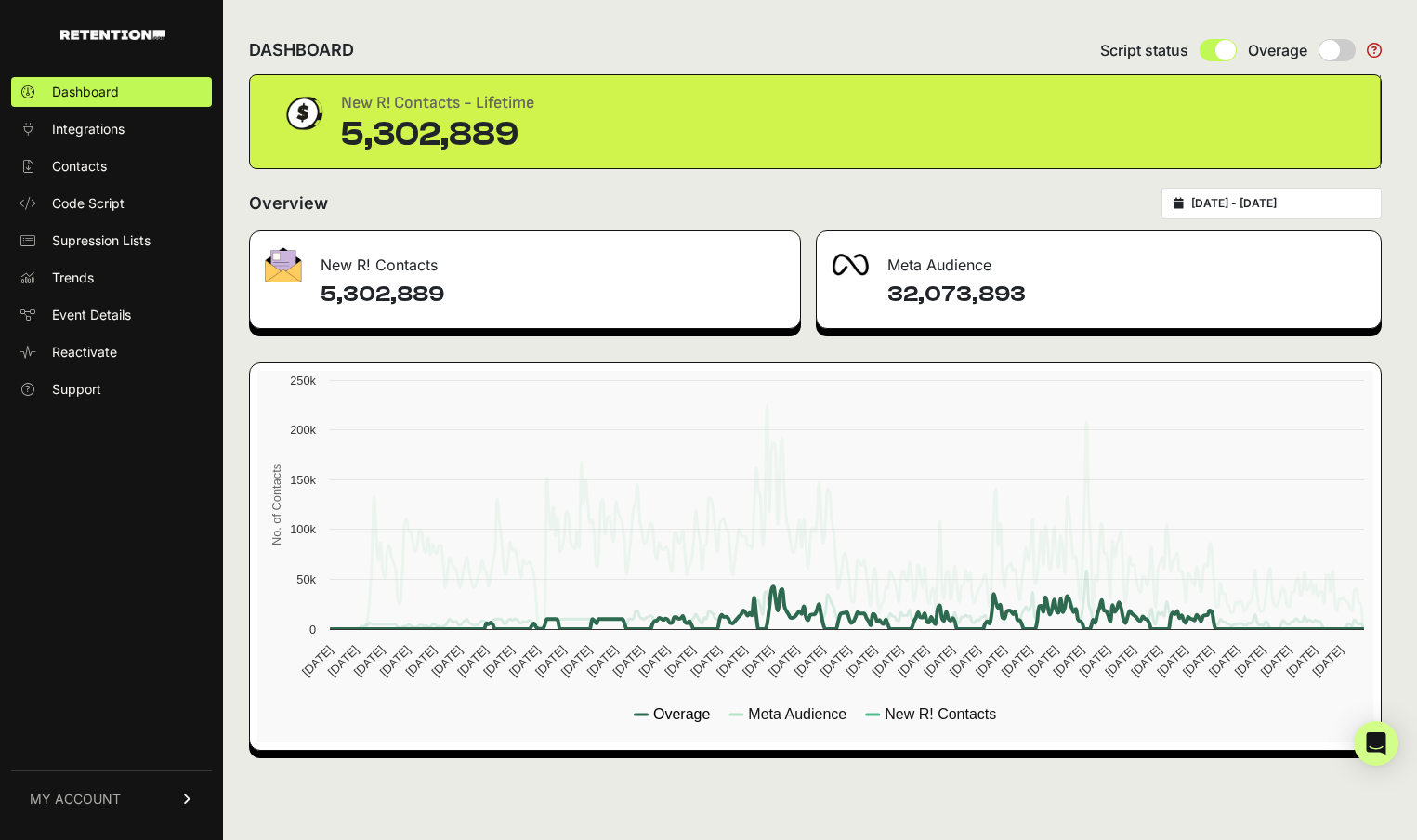 click on "Overage" 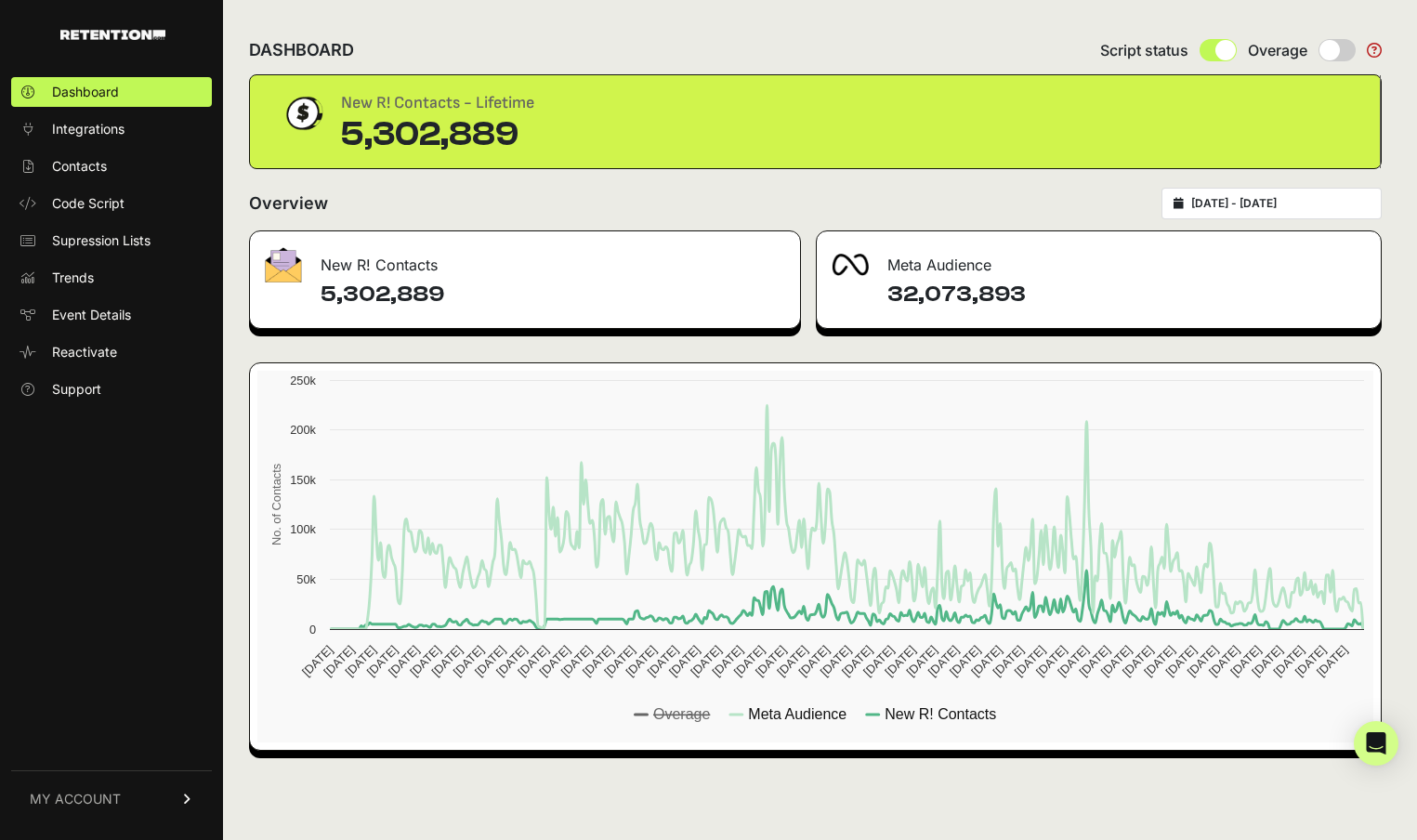 click on "Overage" 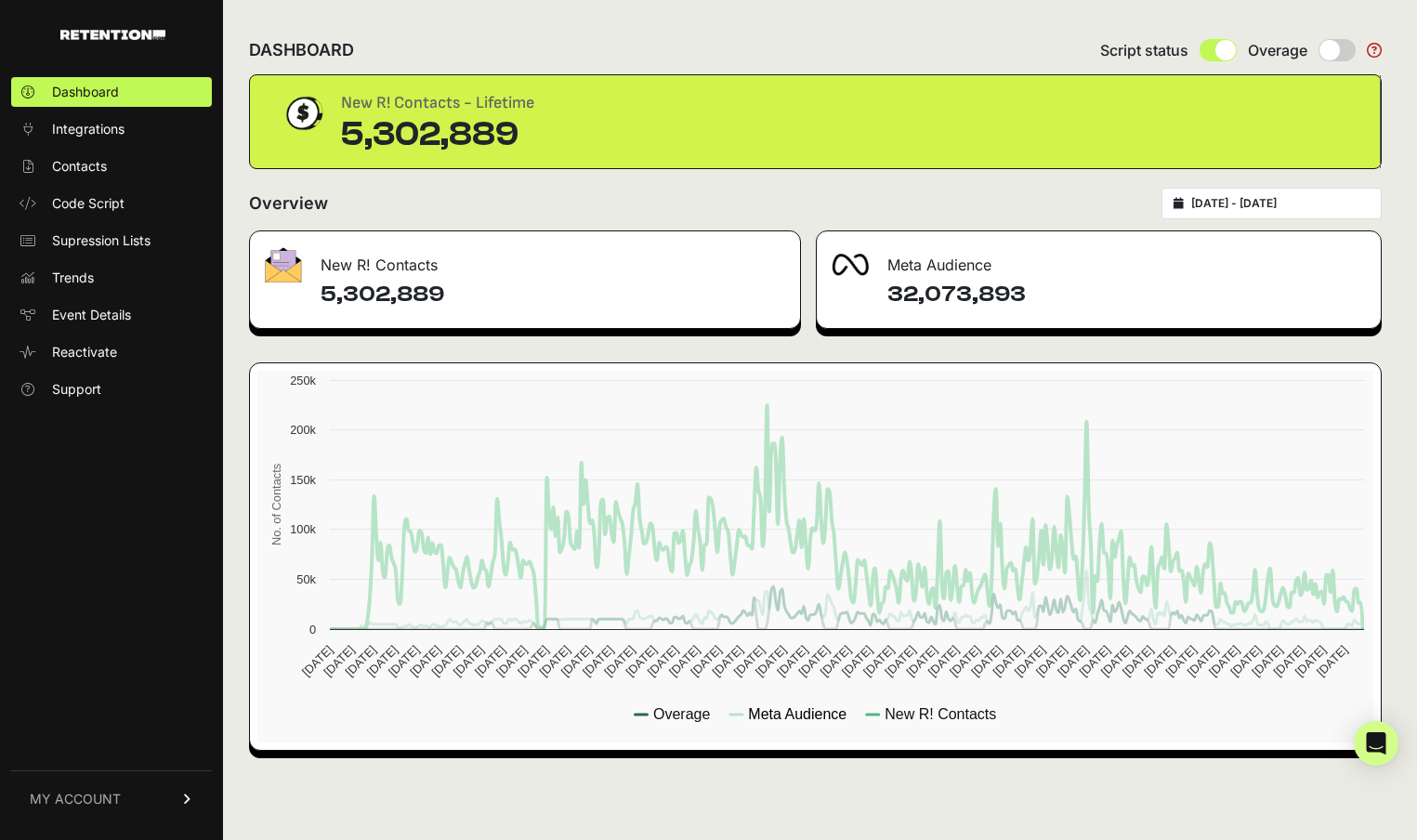 click on "Meta Audience" 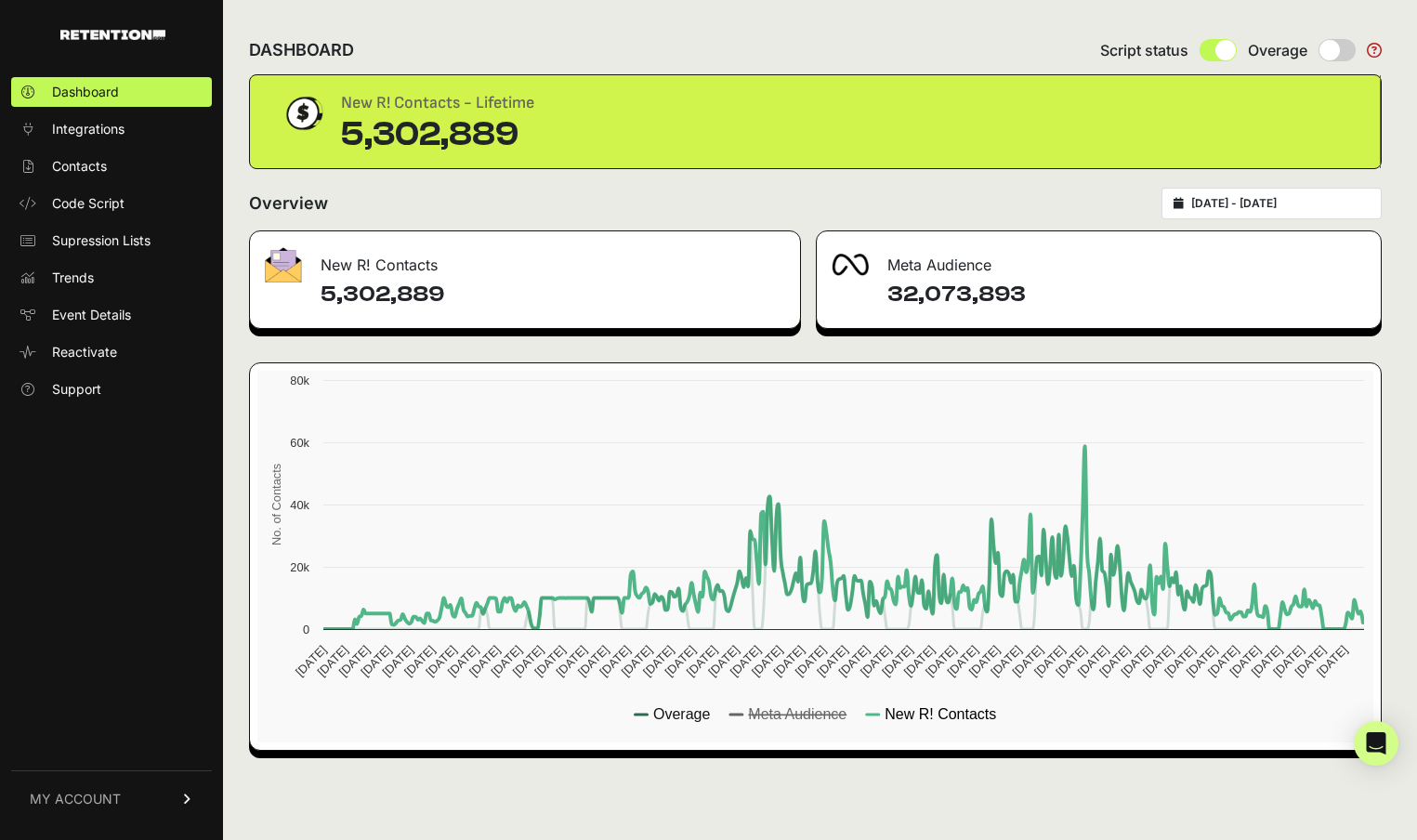 click on "New R! Contacts" 